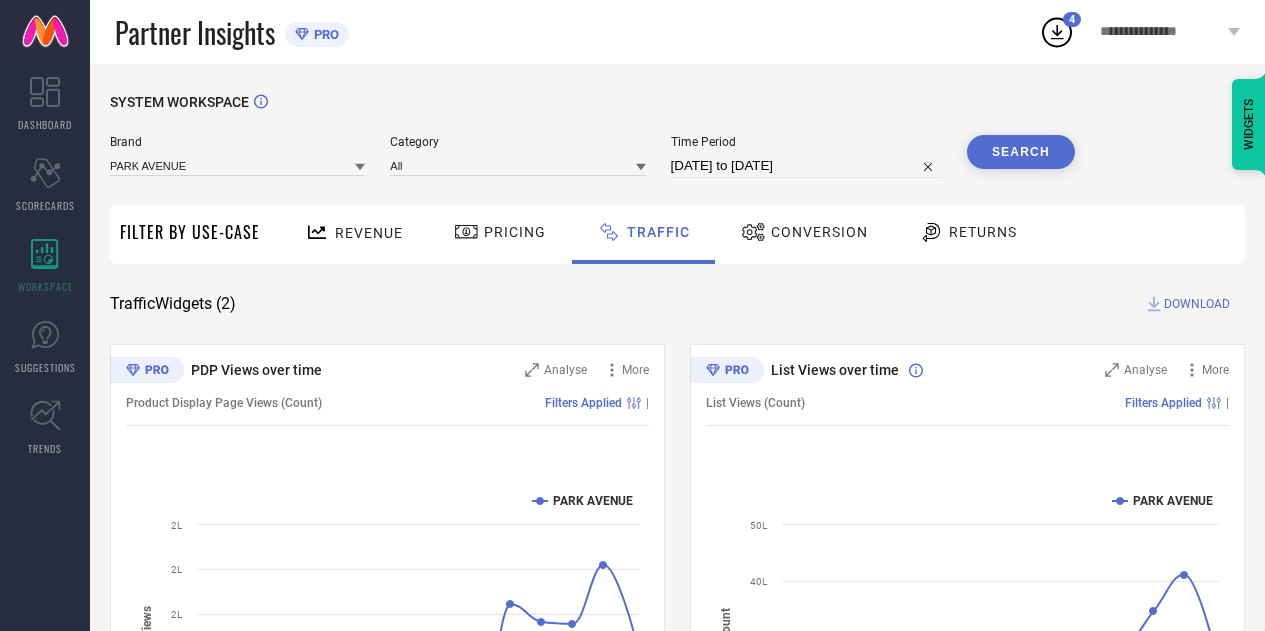scroll, scrollTop: 0, scrollLeft: 0, axis: both 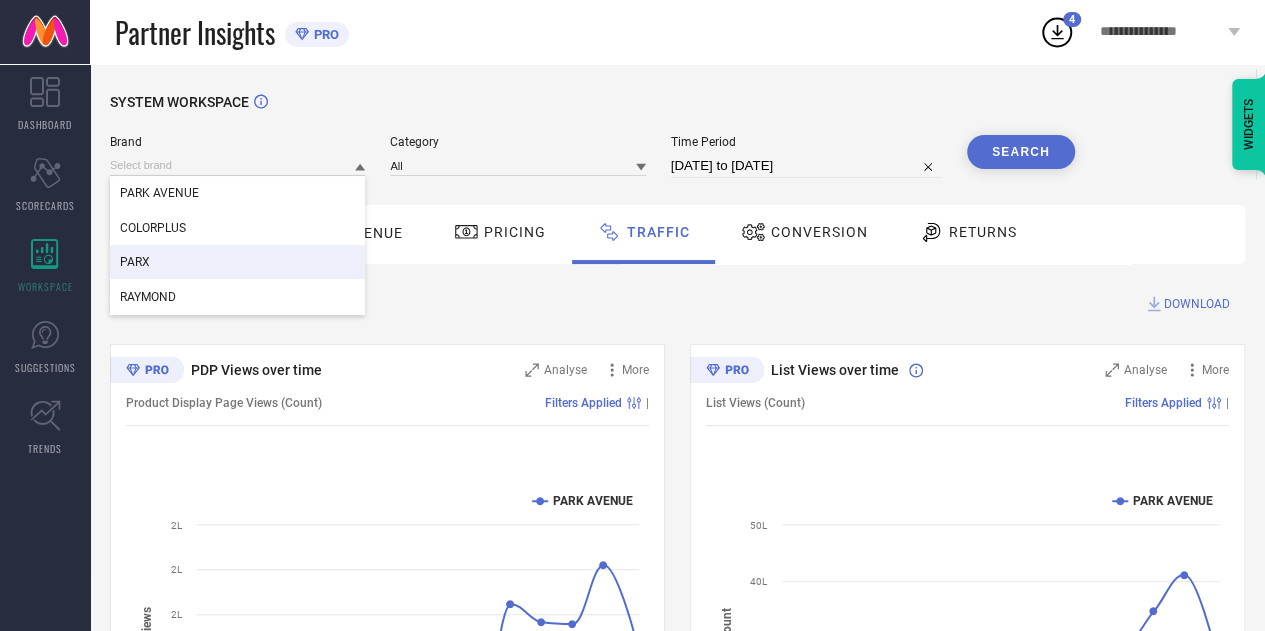 click on "PARX" at bounding box center (237, 262) 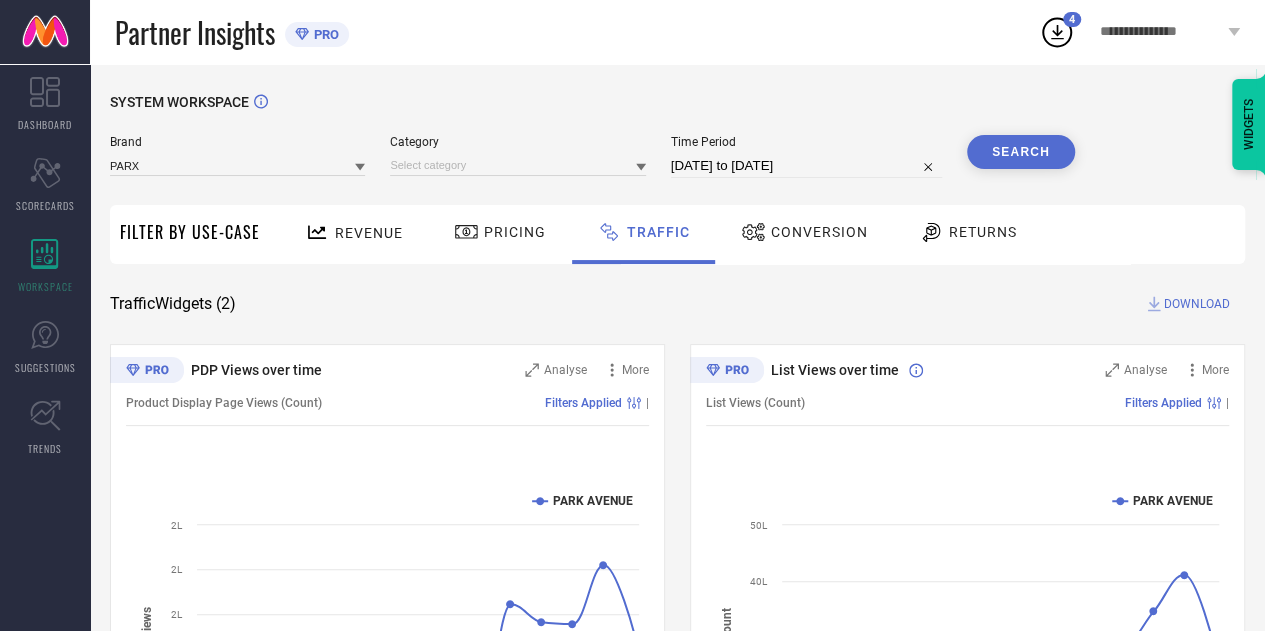 click on "PARX" at bounding box center [237, 165] 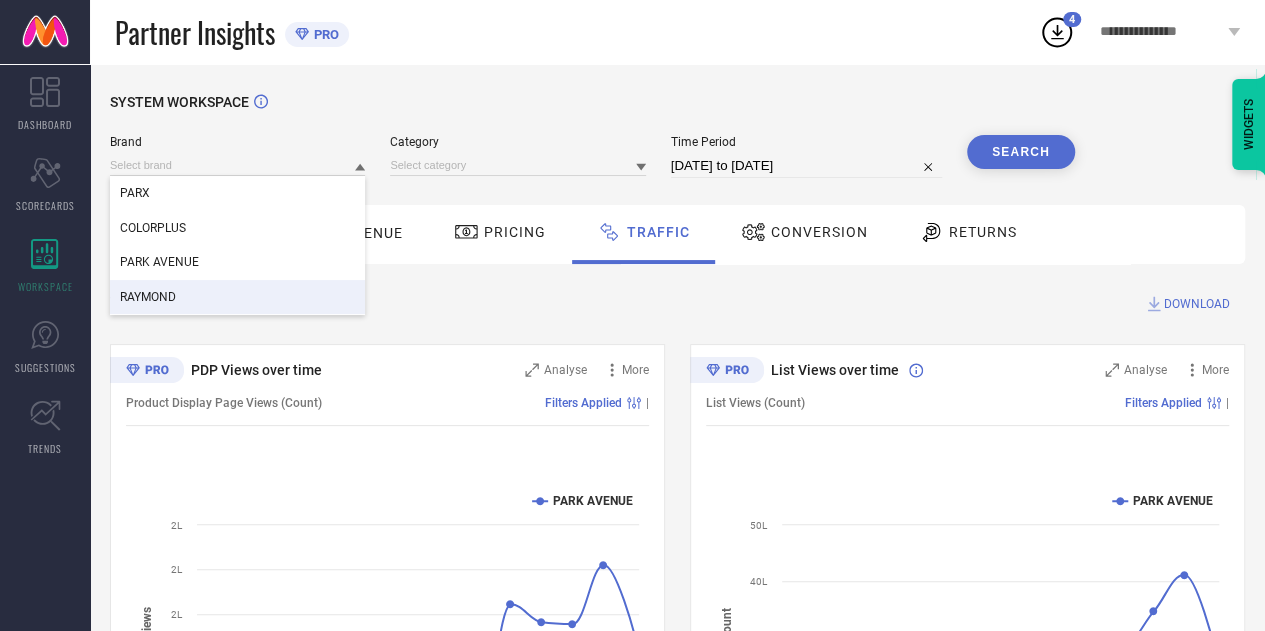 click on "RAYMOND" at bounding box center [148, 297] 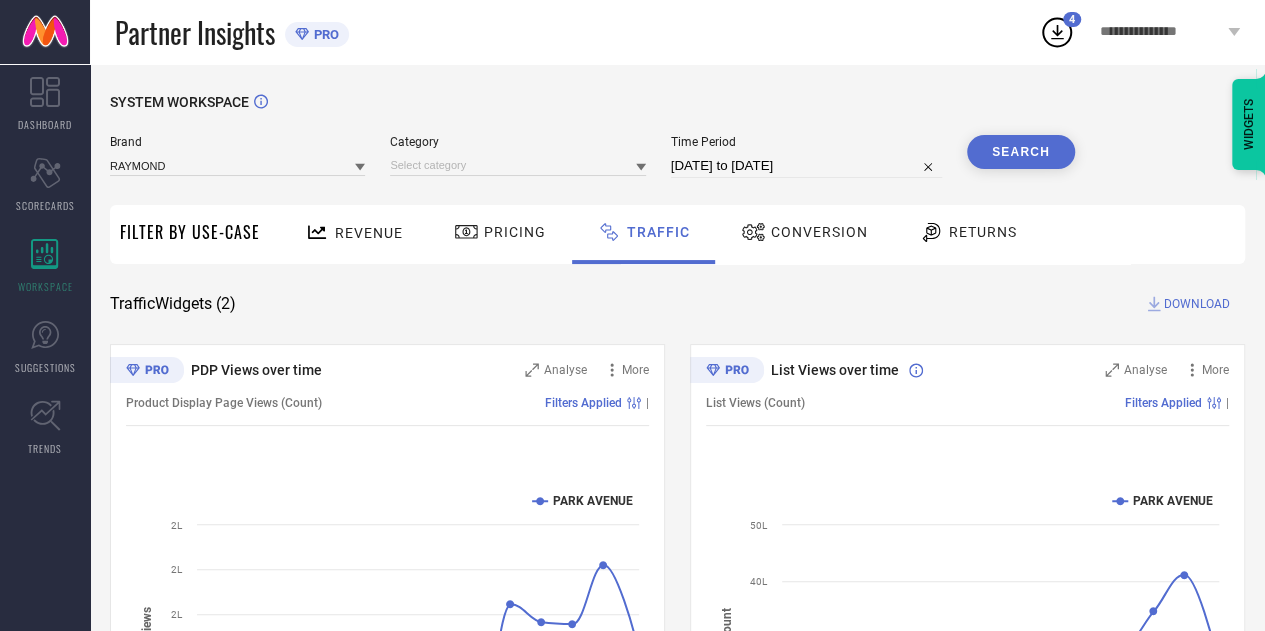 click on "Category" at bounding box center [517, 156] 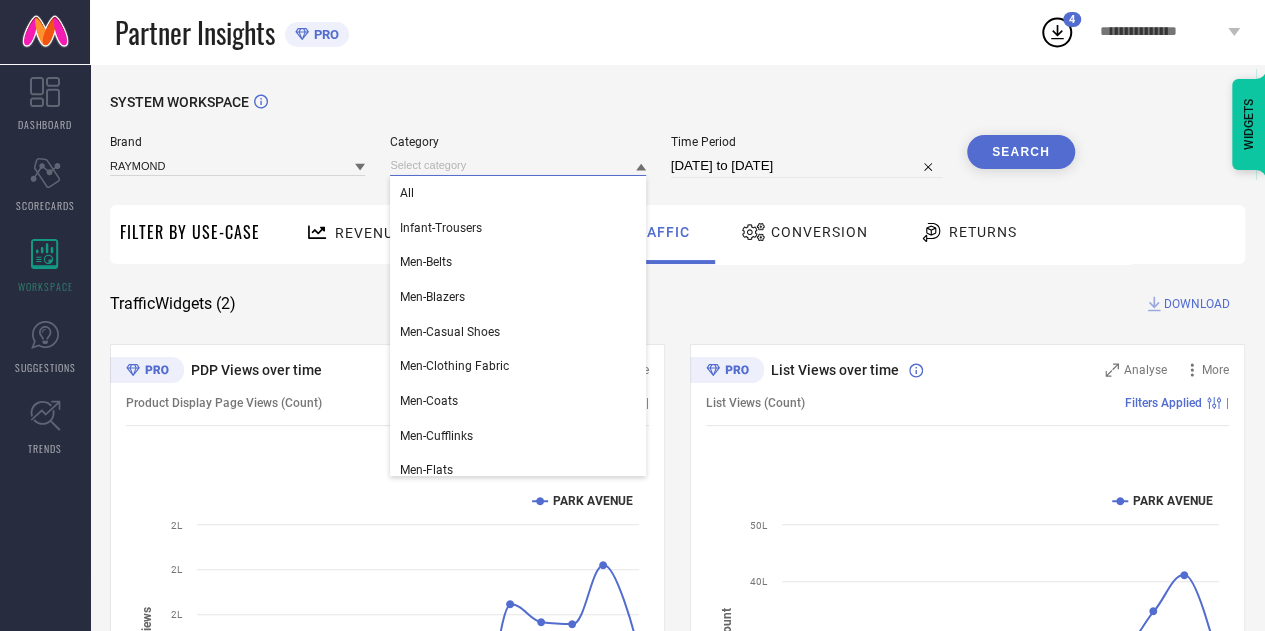 click at bounding box center (517, 165) 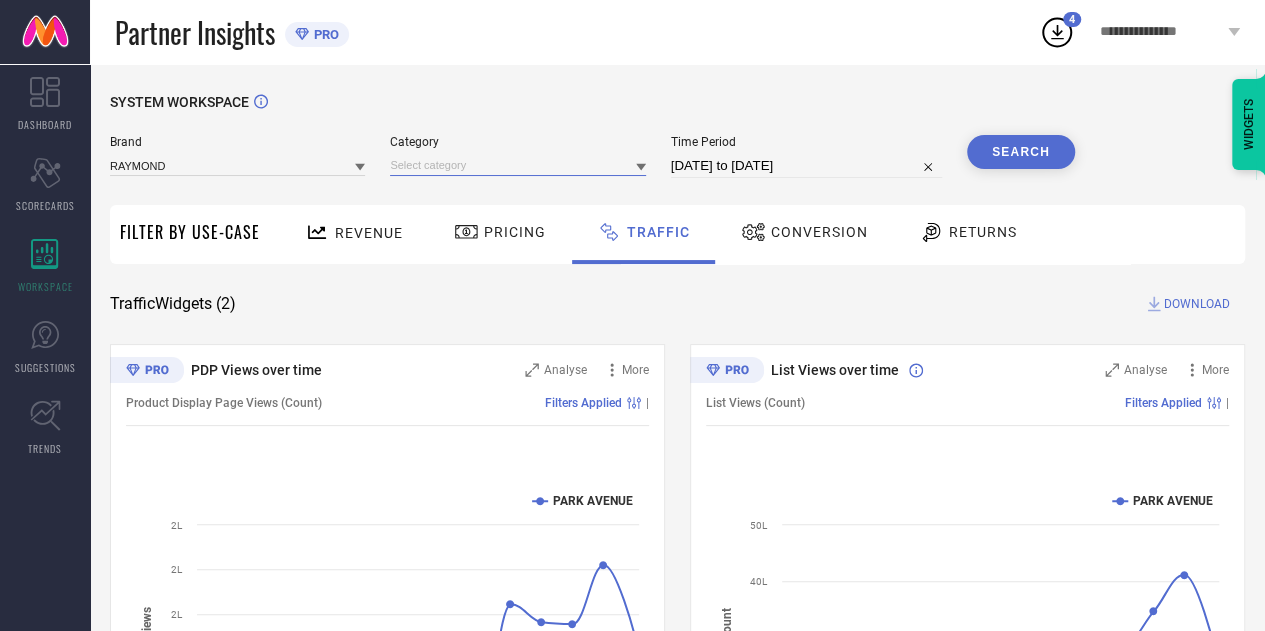 click at bounding box center (517, 165) 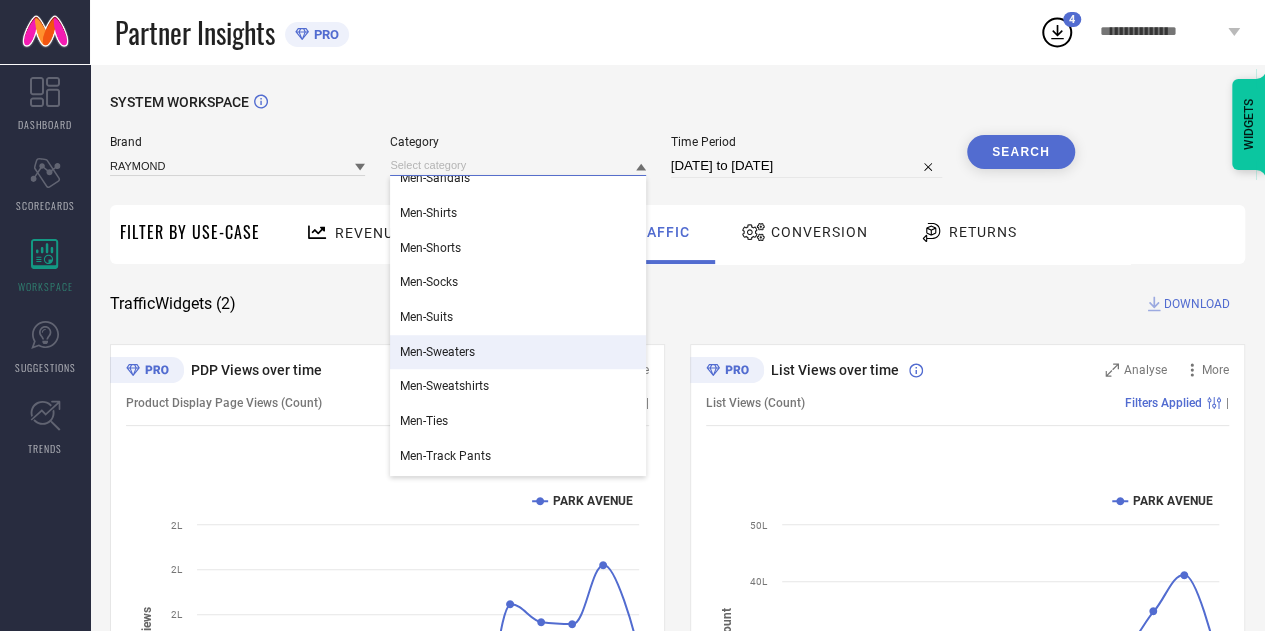 scroll, scrollTop: 605, scrollLeft: 0, axis: vertical 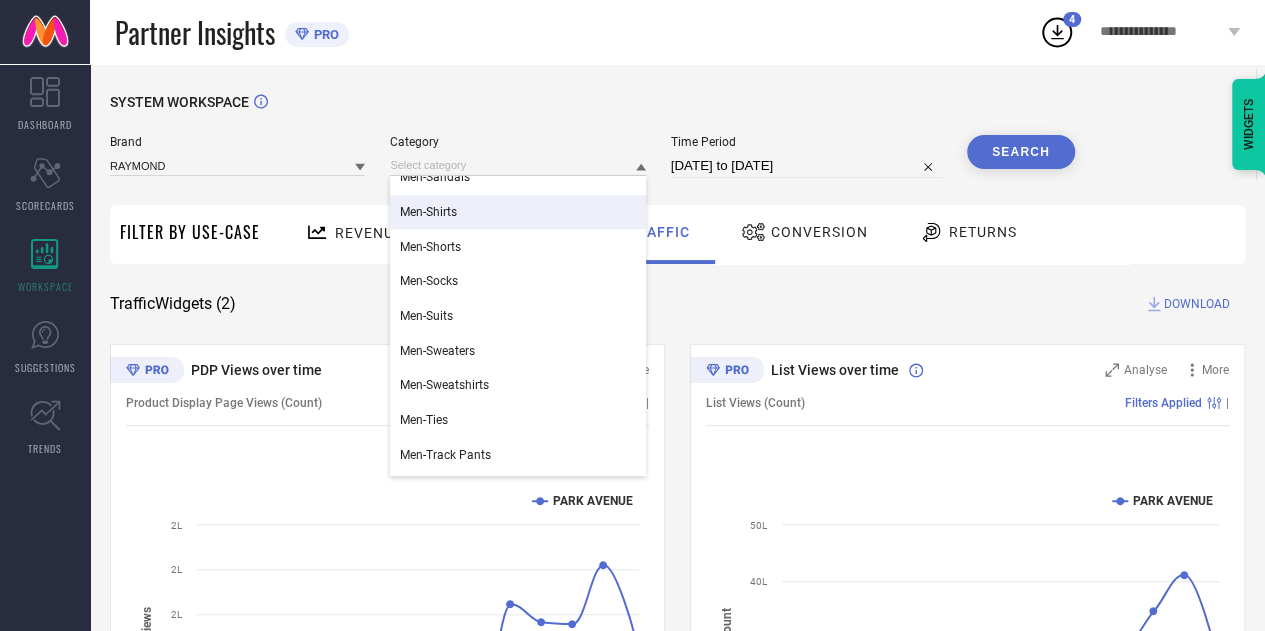 click on "Men-Shirts" at bounding box center [428, 212] 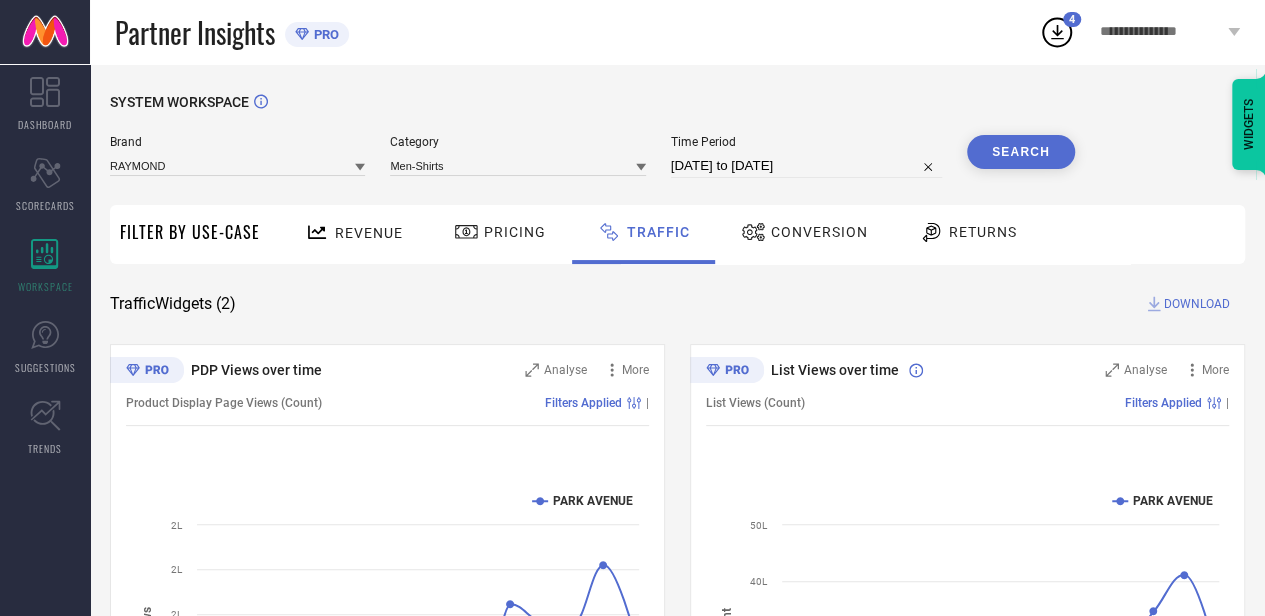select on "6" 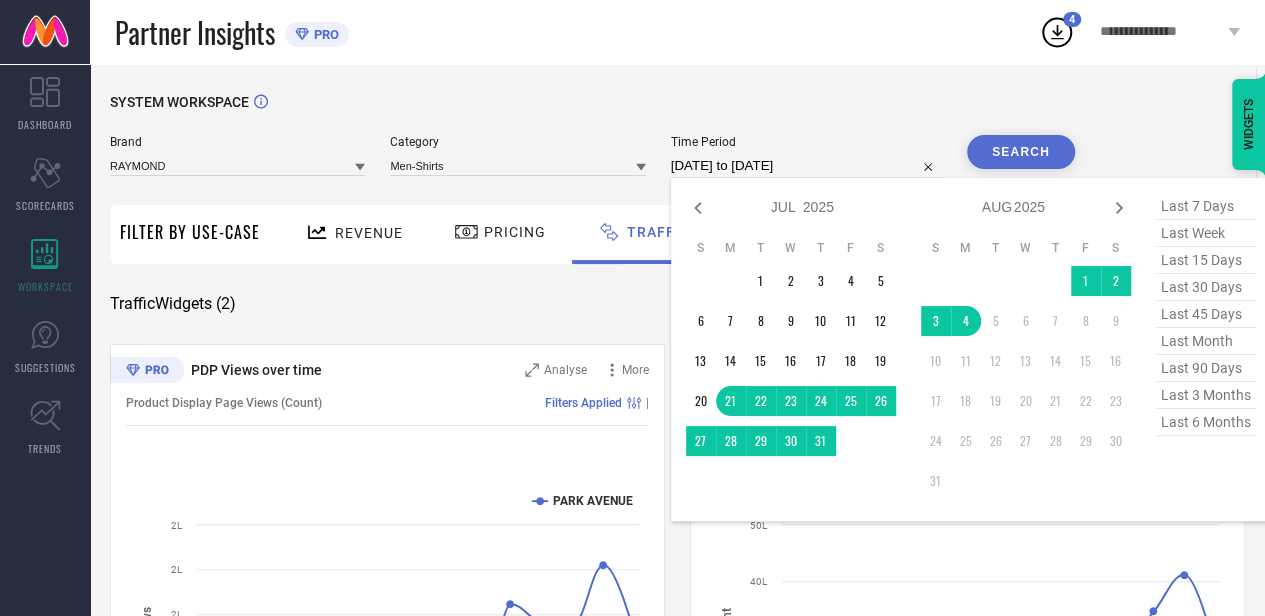 click on "[DATE] to [DATE]" at bounding box center (806, 166) 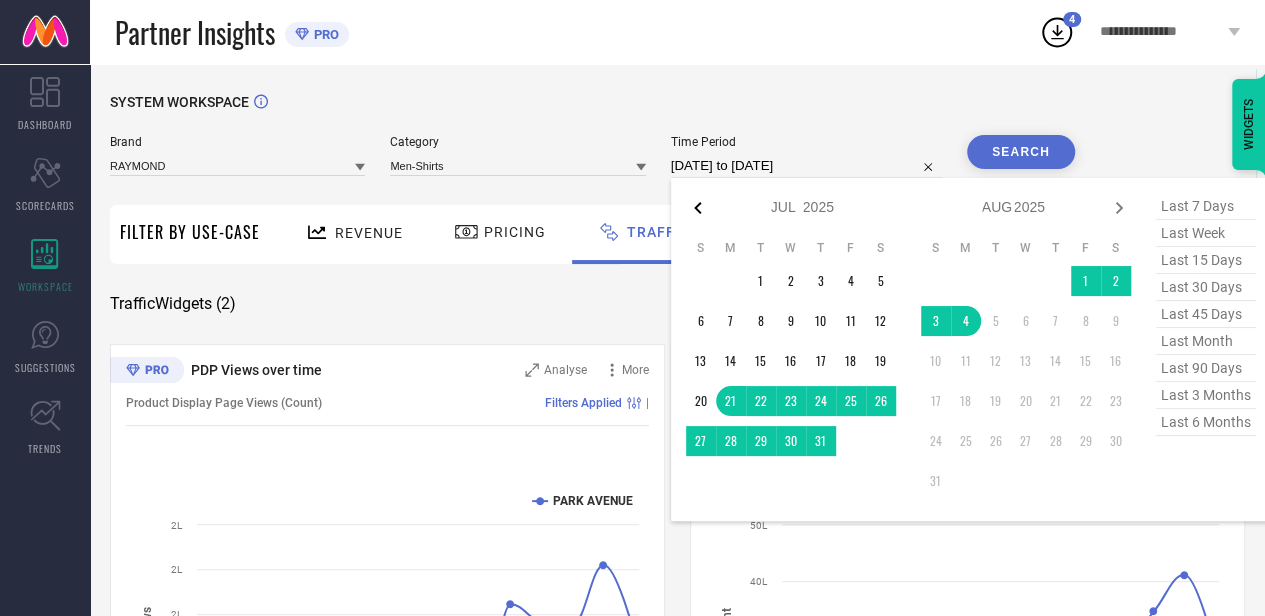 click 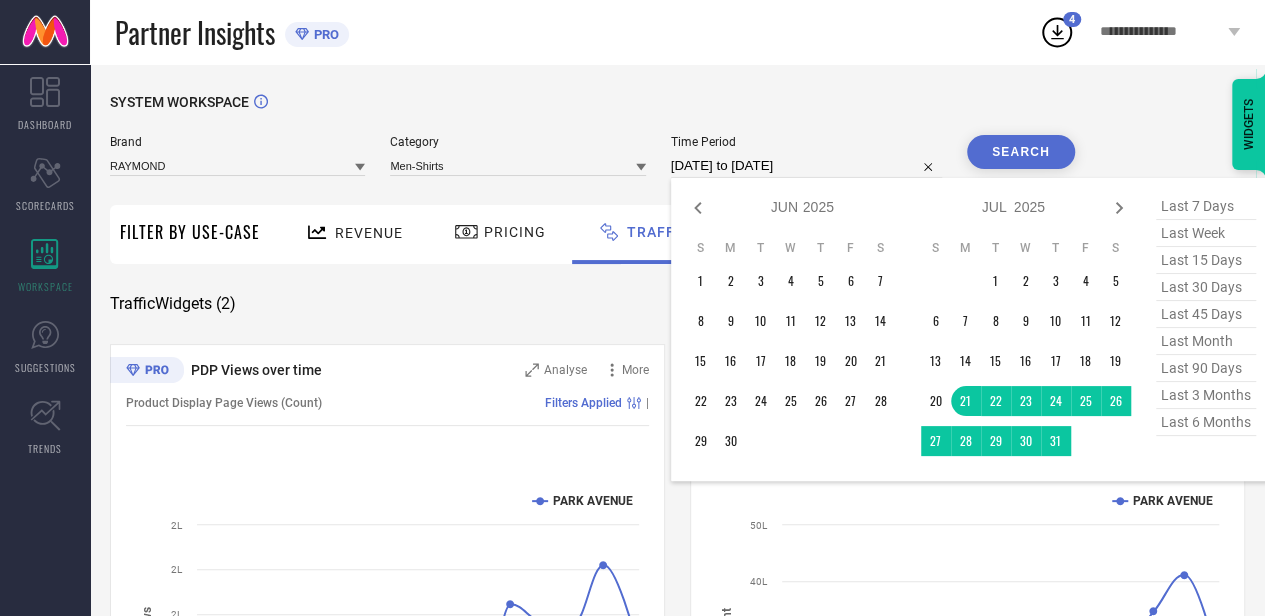 click 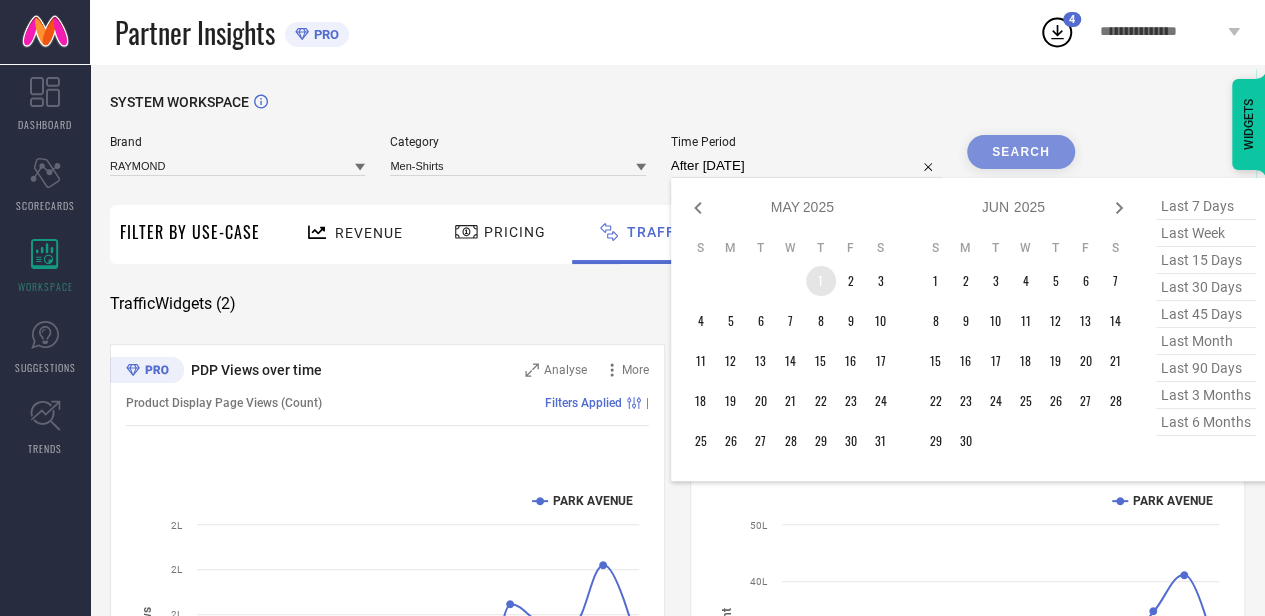 click on "1" at bounding box center [821, 281] 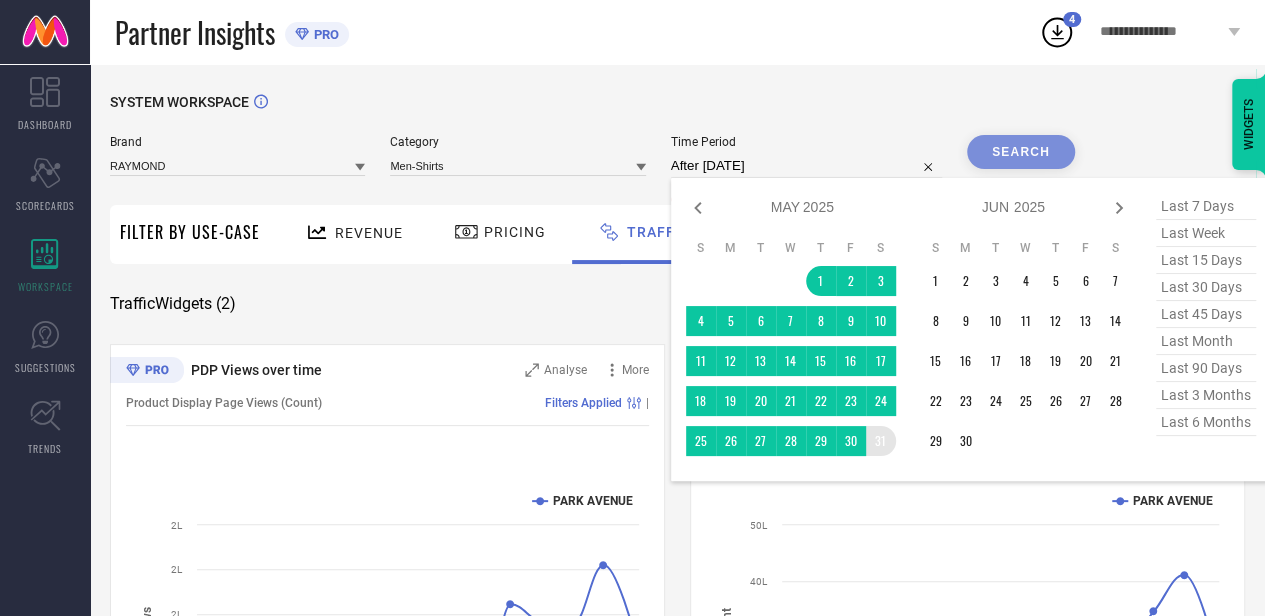 type on "01-05-2025 to 31-05-2025" 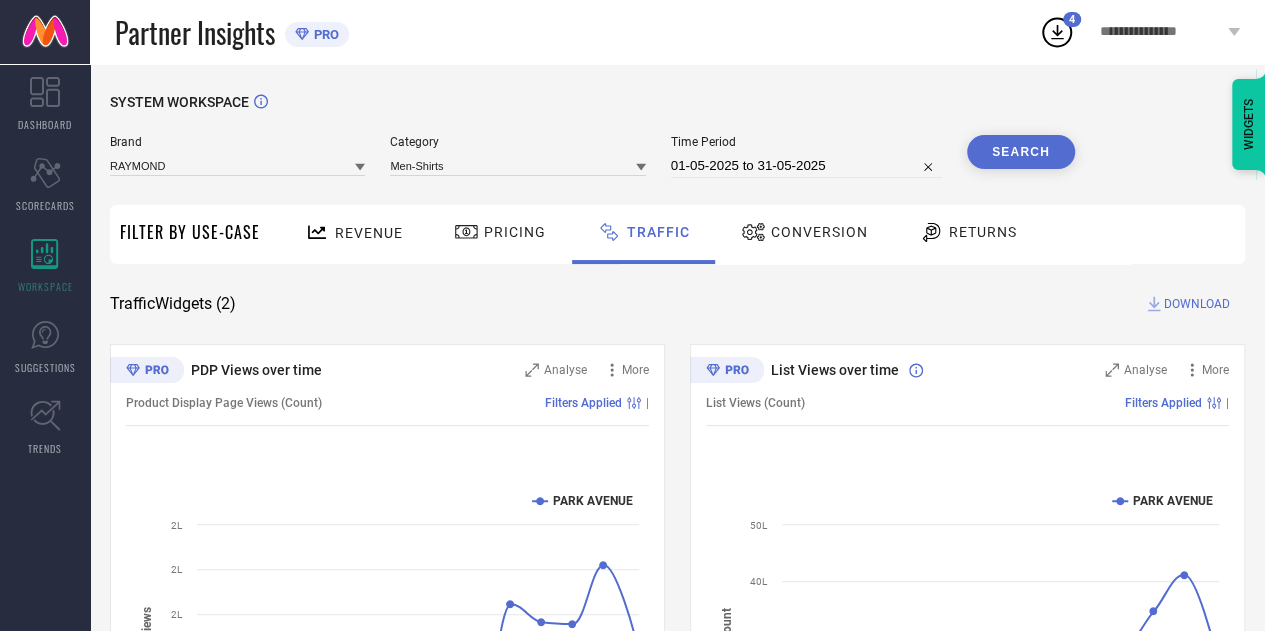 click on "Revenue" at bounding box center [354, 232] 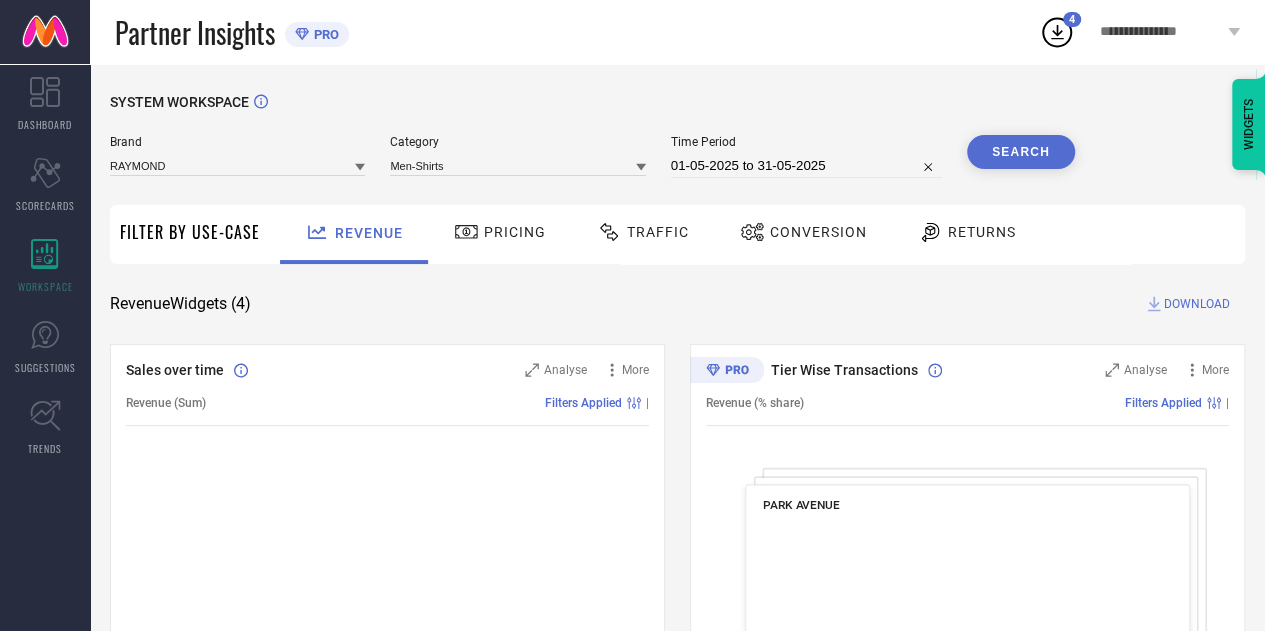 click on "Search" at bounding box center (1021, 152) 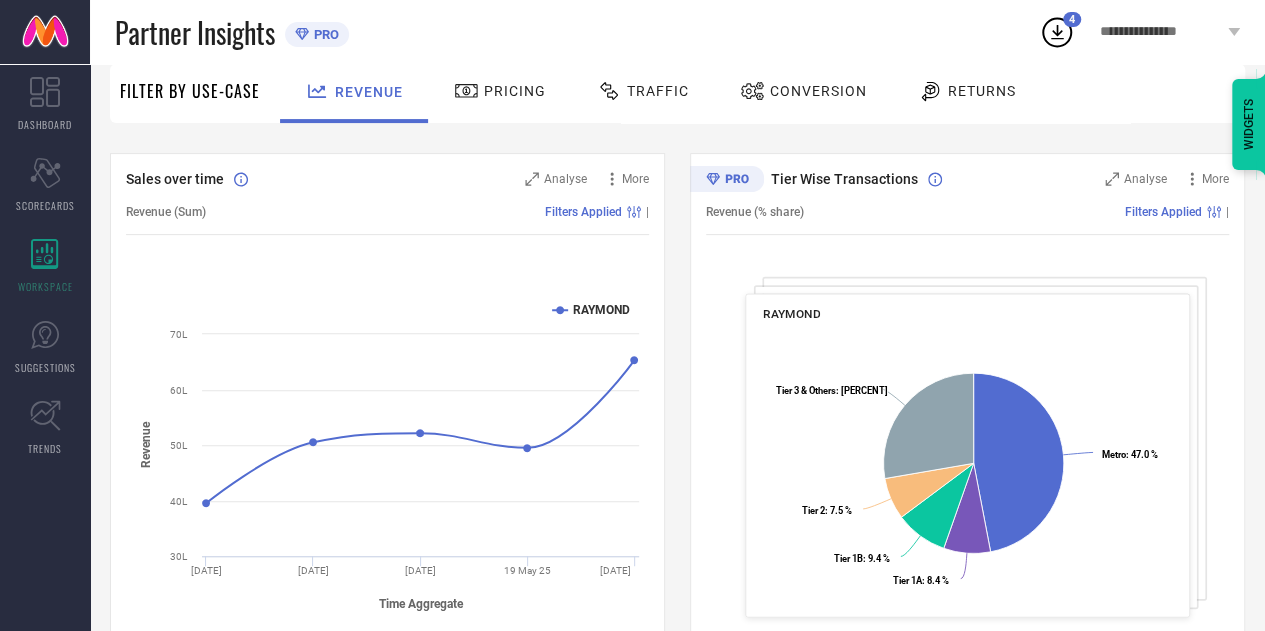 scroll, scrollTop: 192, scrollLeft: 0, axis: vertical 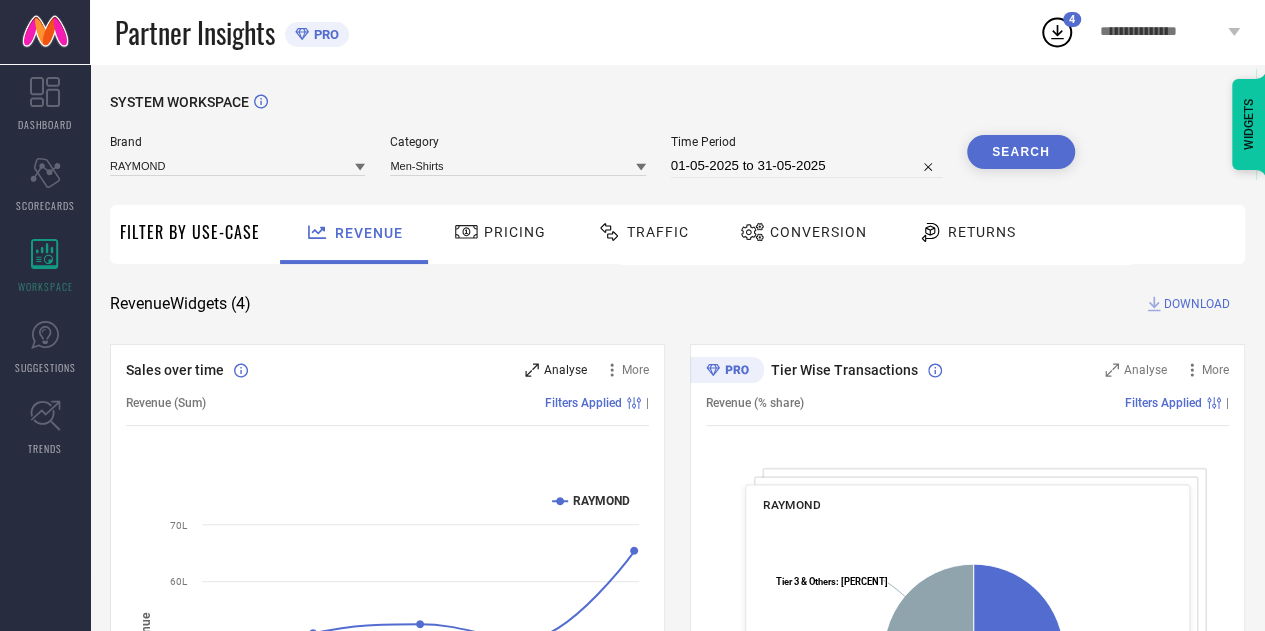 click on "Analyse" at bounding box center (565, 370) 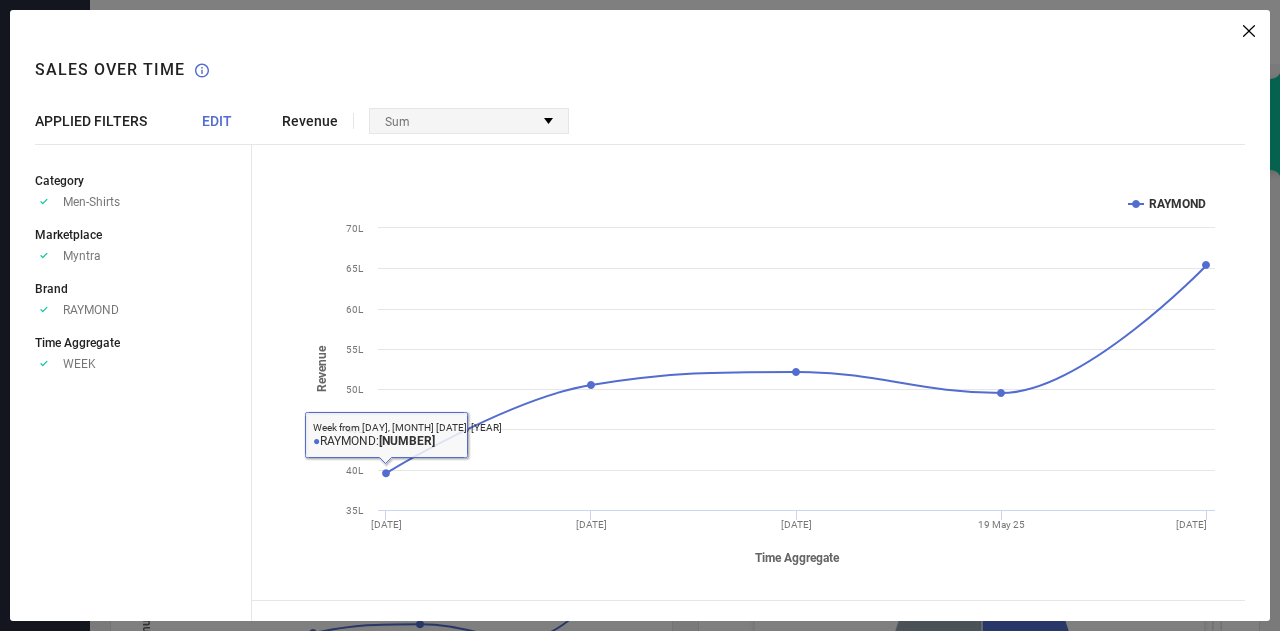 click 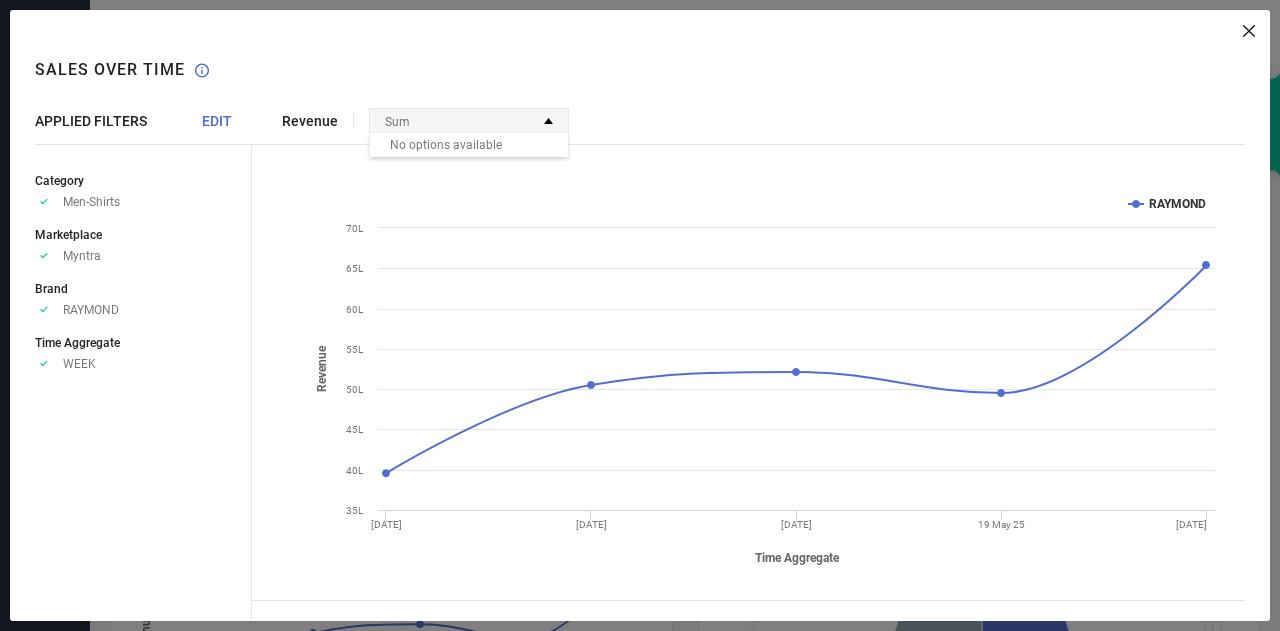 click 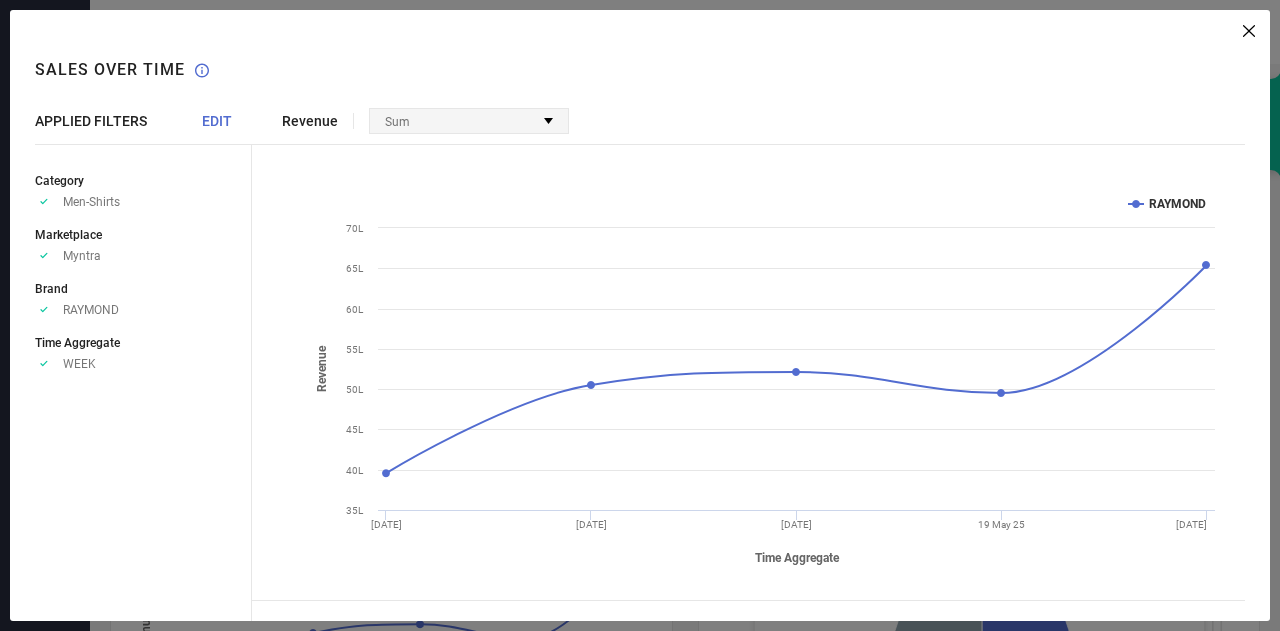 click on "Week from [DAY], [MONTH] [DATE], [YEAR] ●  RAYMOND:  [NUMBER]" at bounding box center [761, 315] 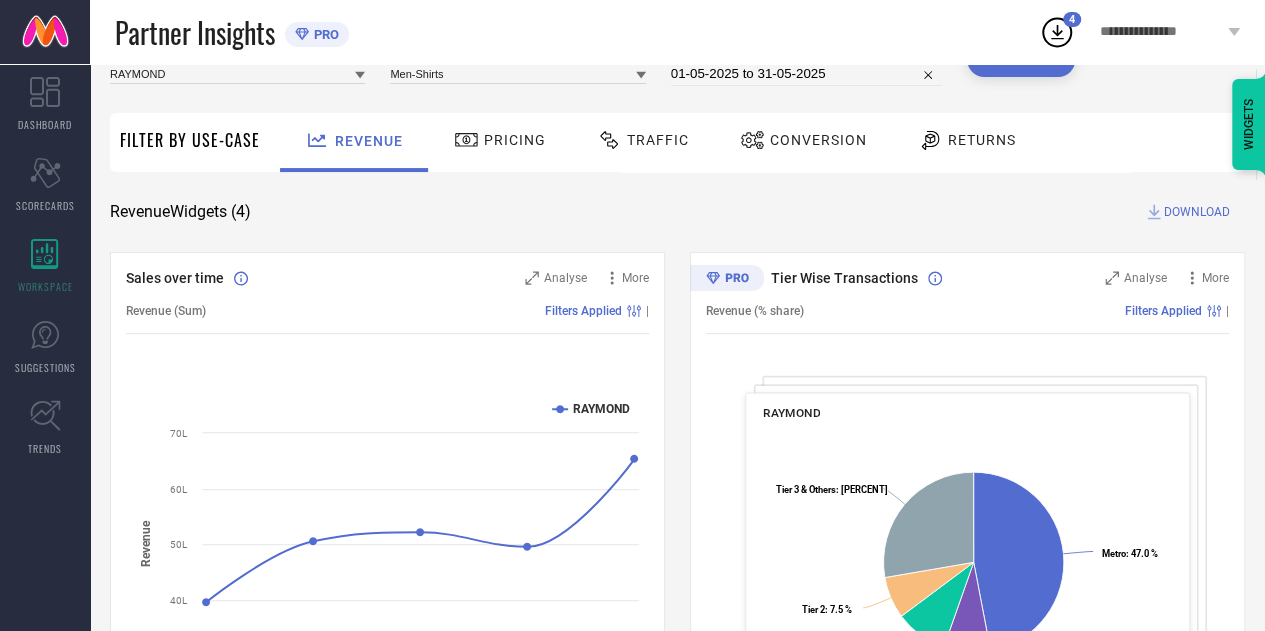 scroll, scrollTop: 0, scrollLeft: 0, axis: both 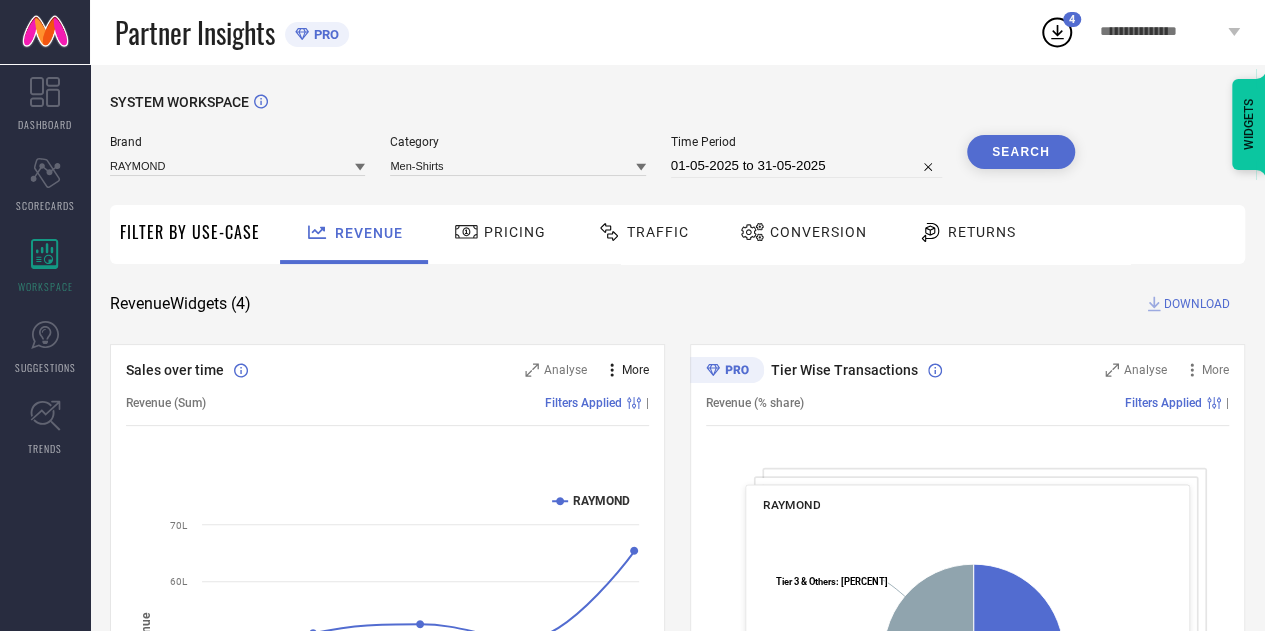 click on "More" at bounding box center (635, 370) 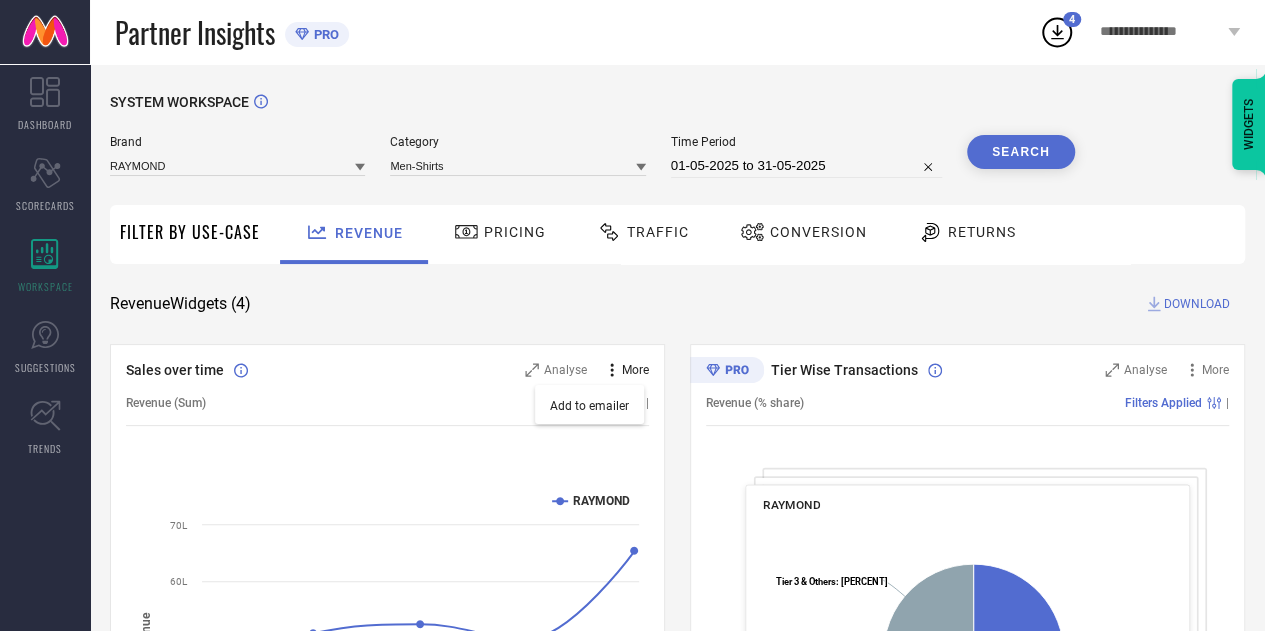 click on "More" at bounding box center (635, 370) 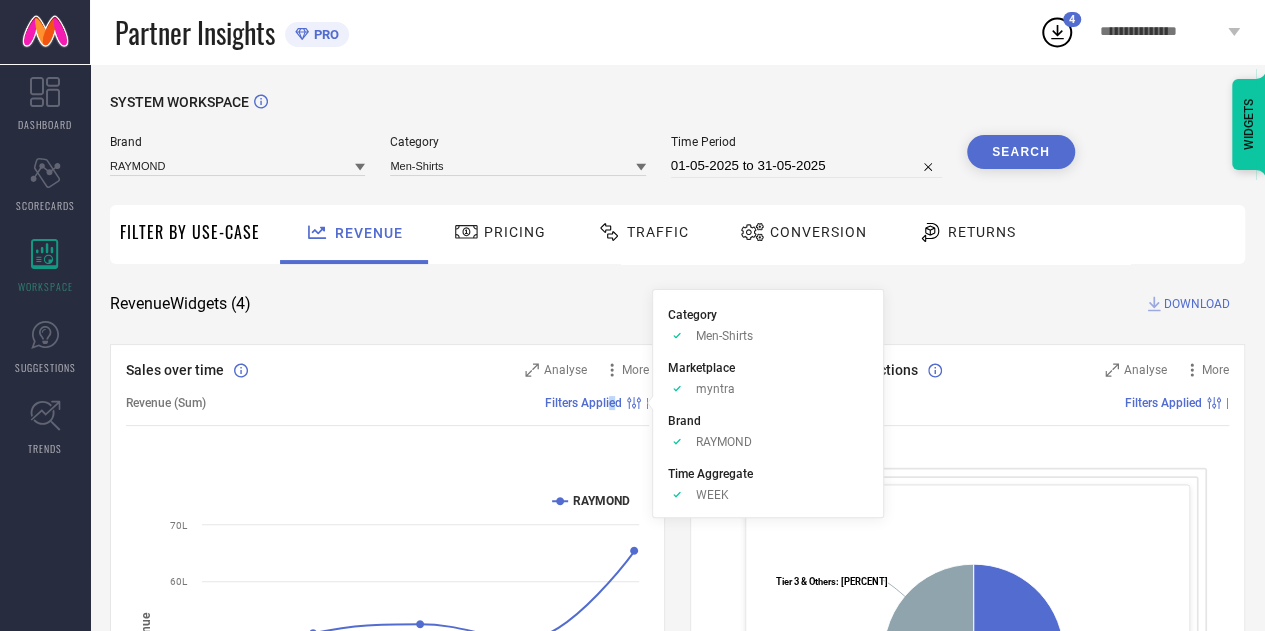 click on "Filters Applied" at bounding box center (583, 403) 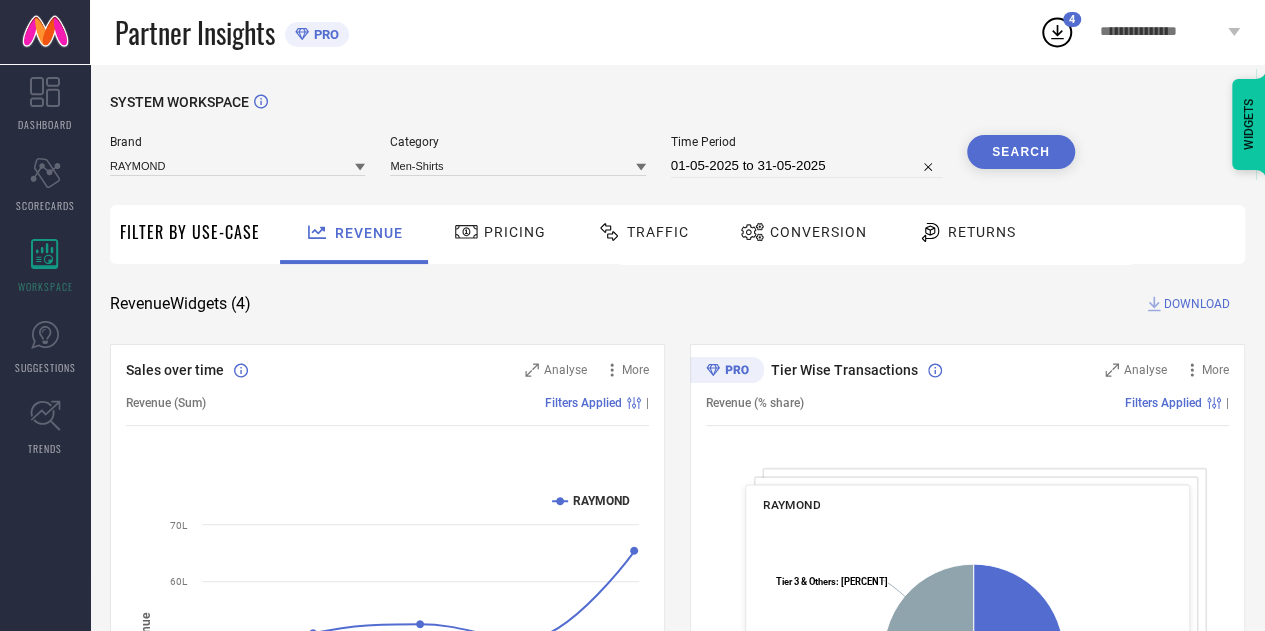 click on "Filters Applied" at bounding box center [583, 403] 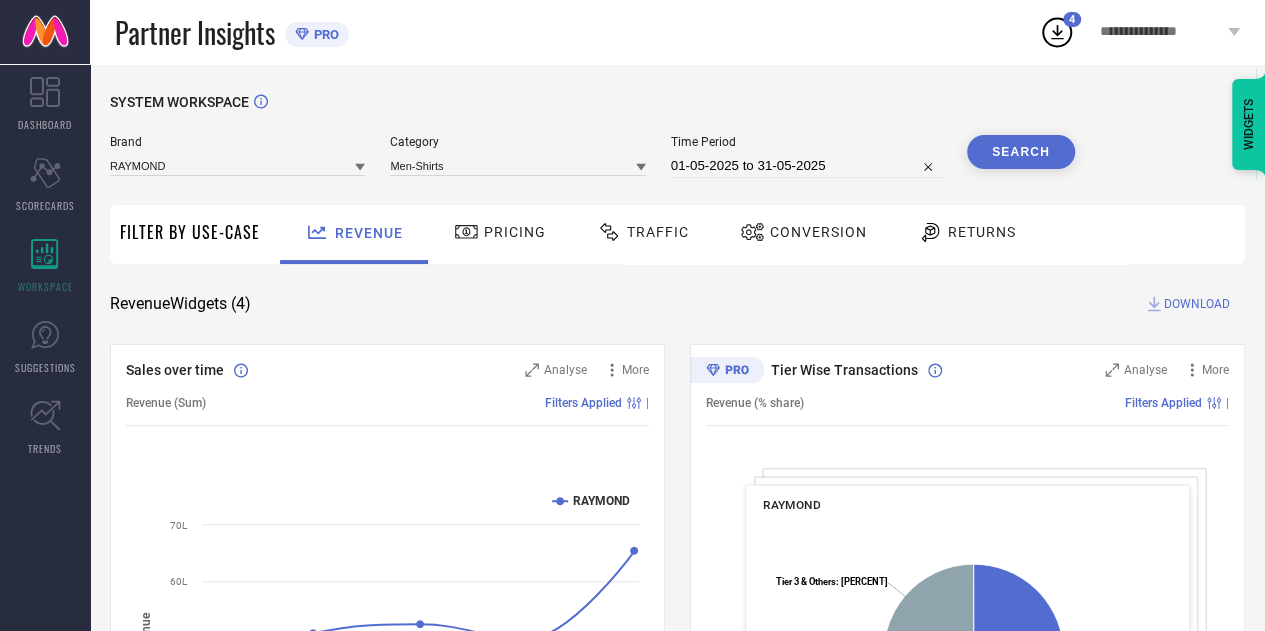 click on "Revenue  Widgets ( 4 )" at bounding box center [180, 304] 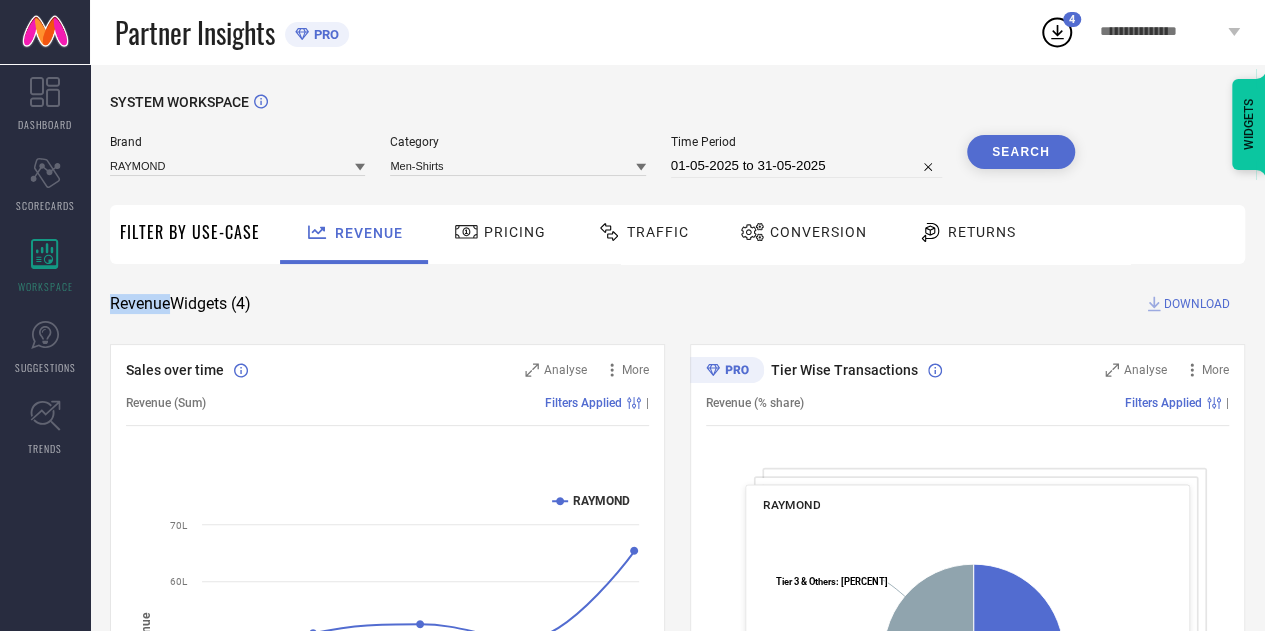 click on "Revenue  Widgets ( 4 )" at bounding box center (180, 304) 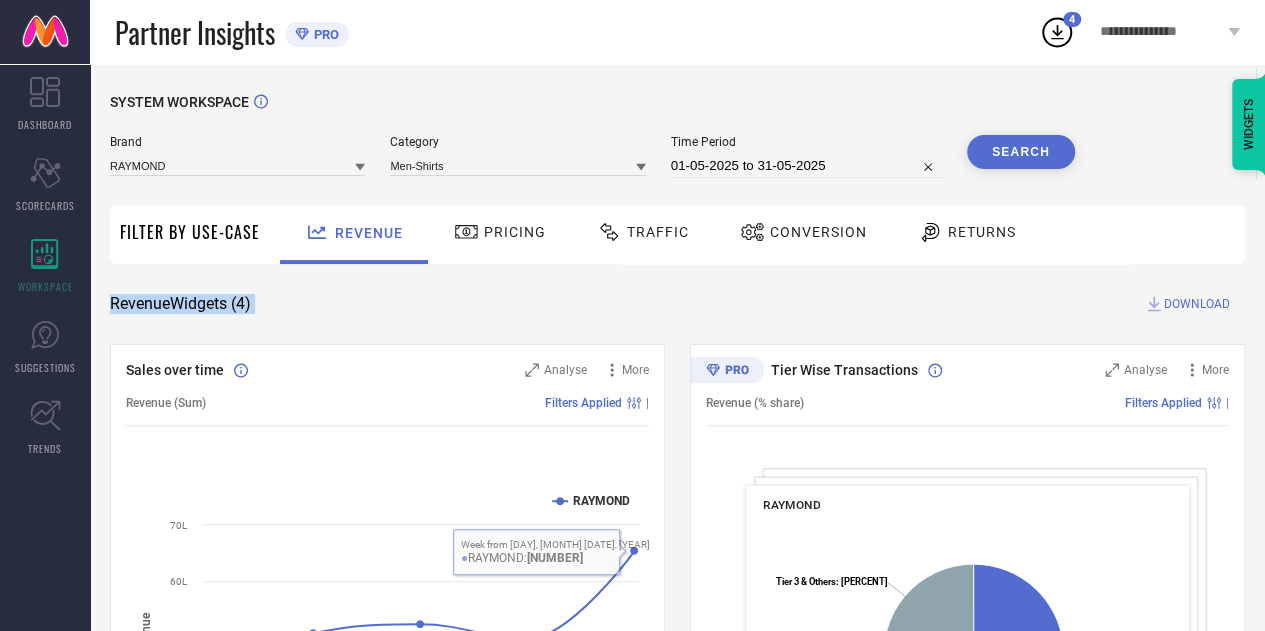 drag, startPoint x: 148, startPoint y: 312, endPoint x: 230, endPoint y: 304, distance: 82.38932 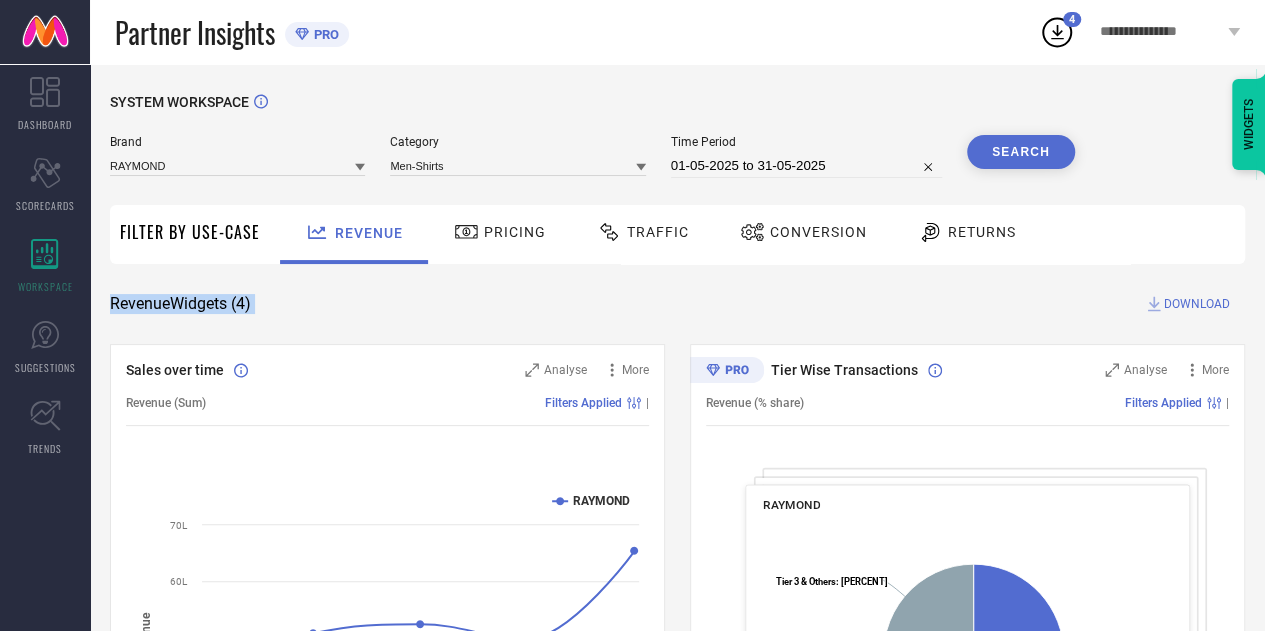click on "Revenue  Widgets ( 4 )" at bounding box center [180, 304] 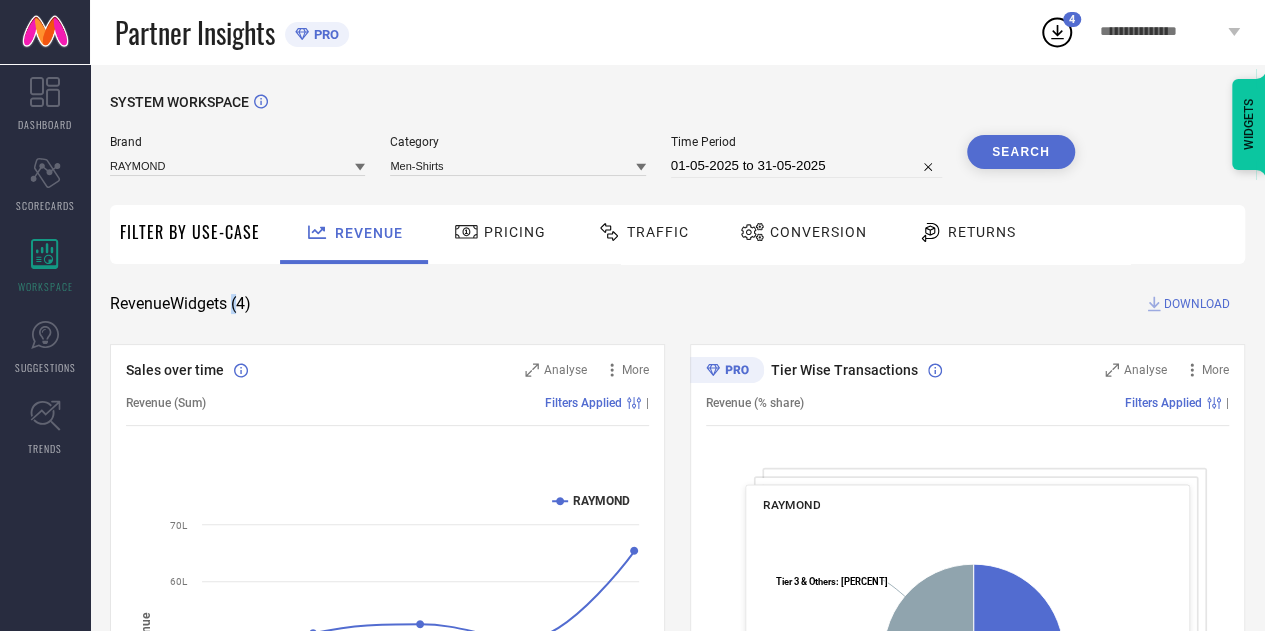 click on "Revenue  Widgets ( 4 )" at bounding box center [180, 304] 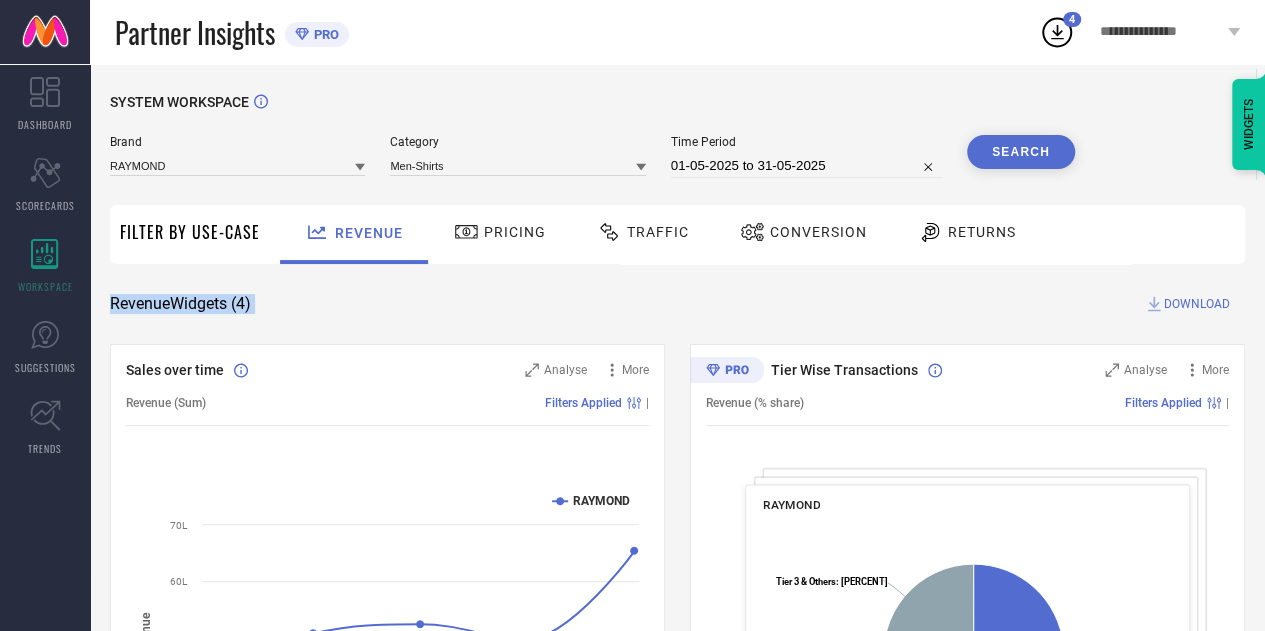 drag, startPoint x: 230, startPoint y: 304, endPoint x: 171, endPoint y: 305, distance: 59.008472 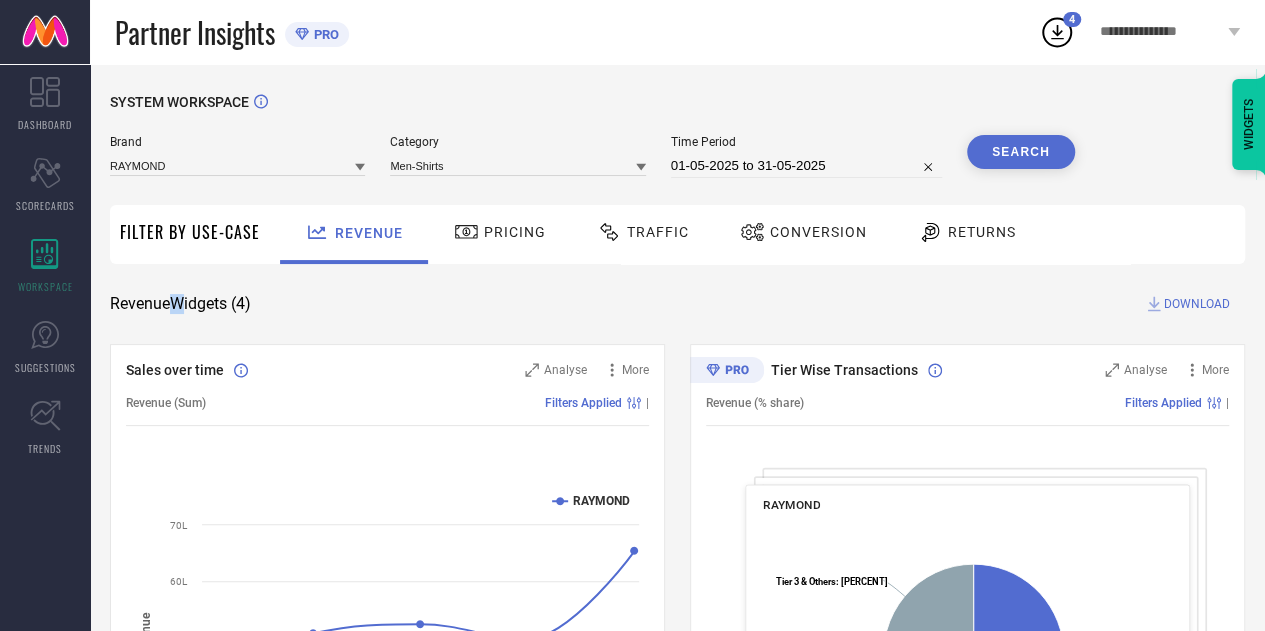 click on "Revenue  Widgets ( 4 )" at bounding box center (180, 304) 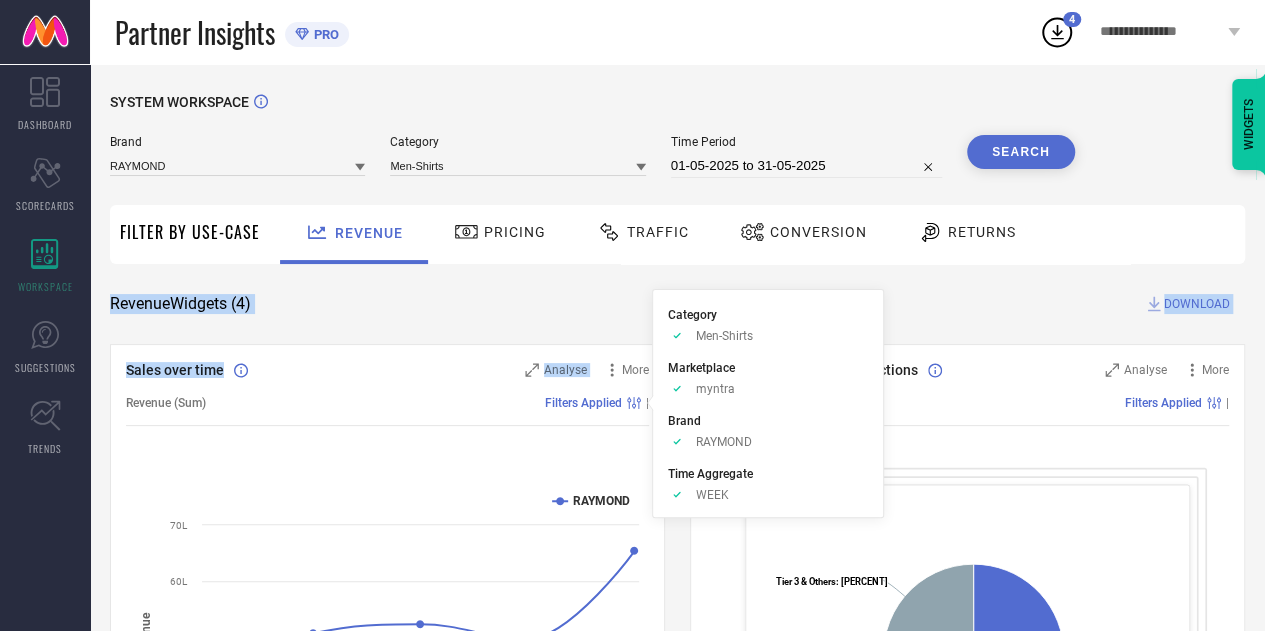 drag, startPoint x: 171, startPoint y: 305, endPoint x: 576, endPoint y: 332, distance: 405.89902 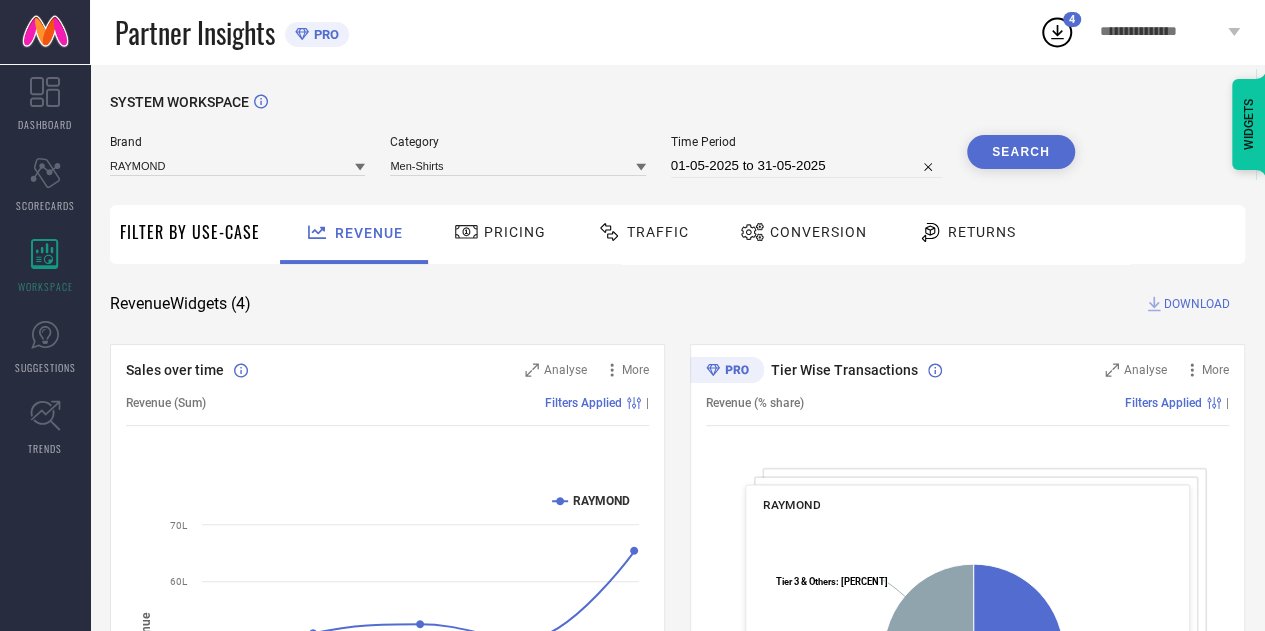 click on "DOWNLOAD" at bounding box center [1197, 304] 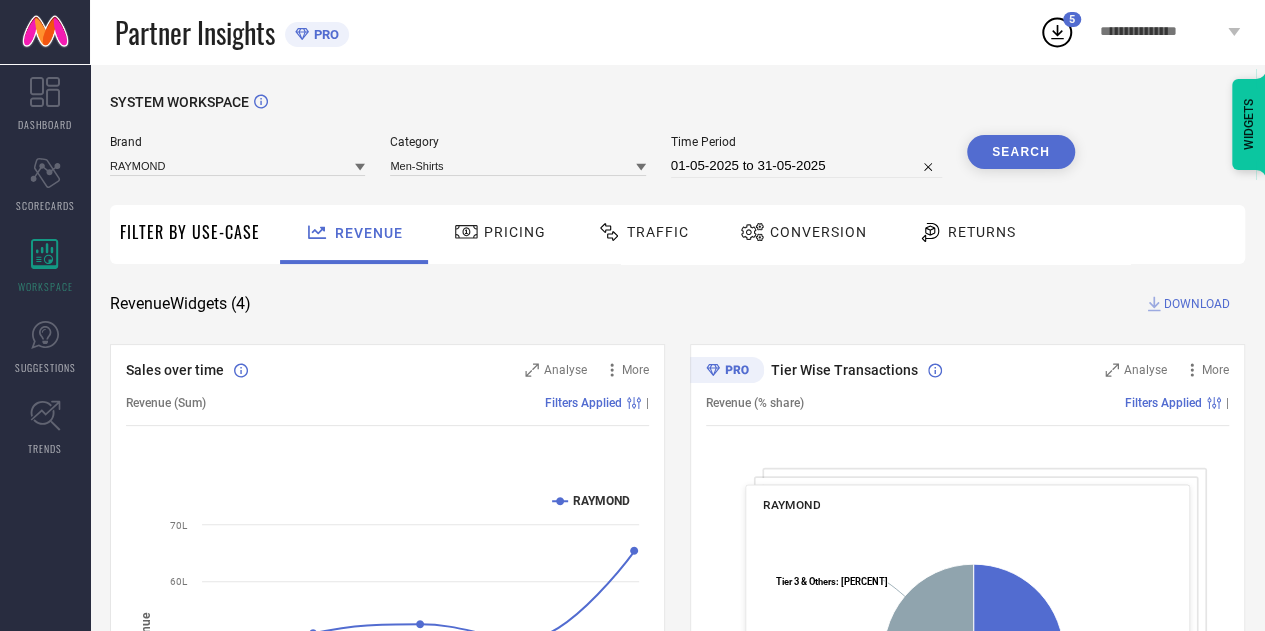 click on "Time Period [DATE] to [DATE] ●  RAYMOND:  [NUMBER]  Tier Wise Transactions Analyse More Revenue (% share) Filters Applied |  RAYMOND Created with Highcharts 9.3.3 Metro : [PERCENT] ​ Metro : [PERCENT] Tier 1A : [PERCENT] ​ Tier 1A : [PERCENT] Tier 1B : [PERCENT] ​ Tier 1B : [PERCENT] Tier 2 : [PERCENT] ​ Tier 2 : [PERCENT] Tier 3 & Others : [PERCENT] ​ Tier 3 & Others : [PERCENT] Region Wise Transactions Analyse More Revenue (% share) Filters Applied |  RAYMOND Created with Highcharts 9.3.3 East : [PERCENT] ​ East : [PERCENT] East/North East : [PERCENT] ​ East/North East : [PERCENT] North : [PERCENT] ​ North : [PERCENT] South : [PERCENT] ​ South : [PERCENT] West : [PERCENT] ​ West : [PERCENT] +" at bounding box center [677, 731] 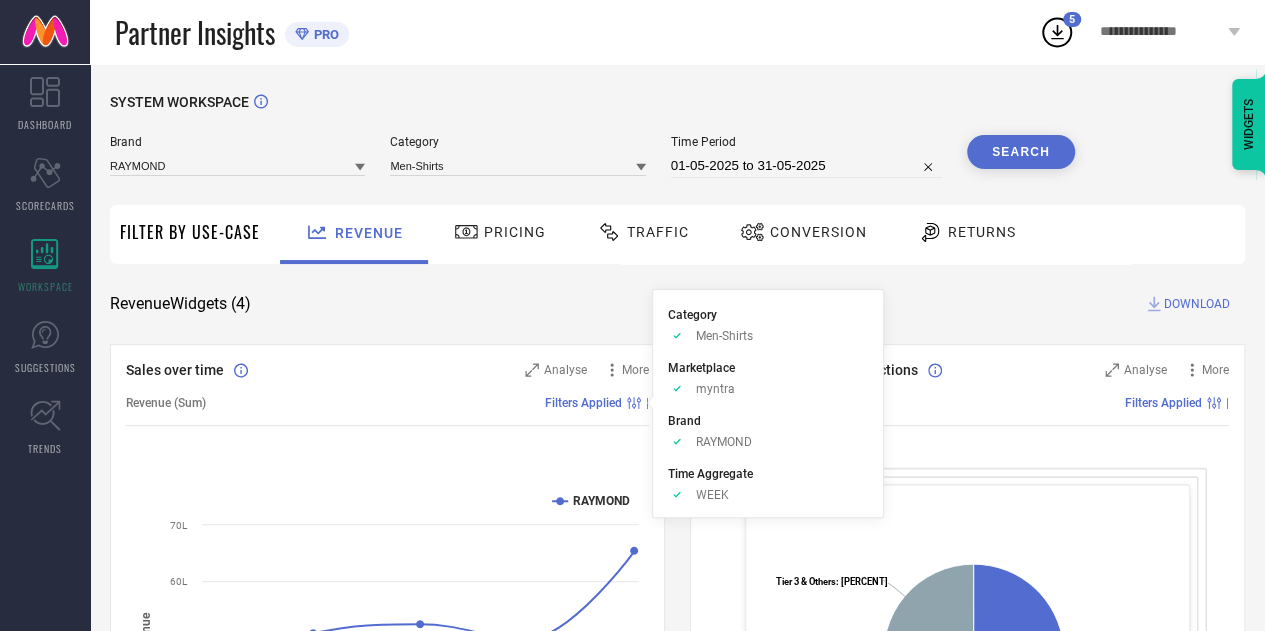 click on "Time Aggregate Approve /Deselected WEEK" at bounding box center [768, 483] 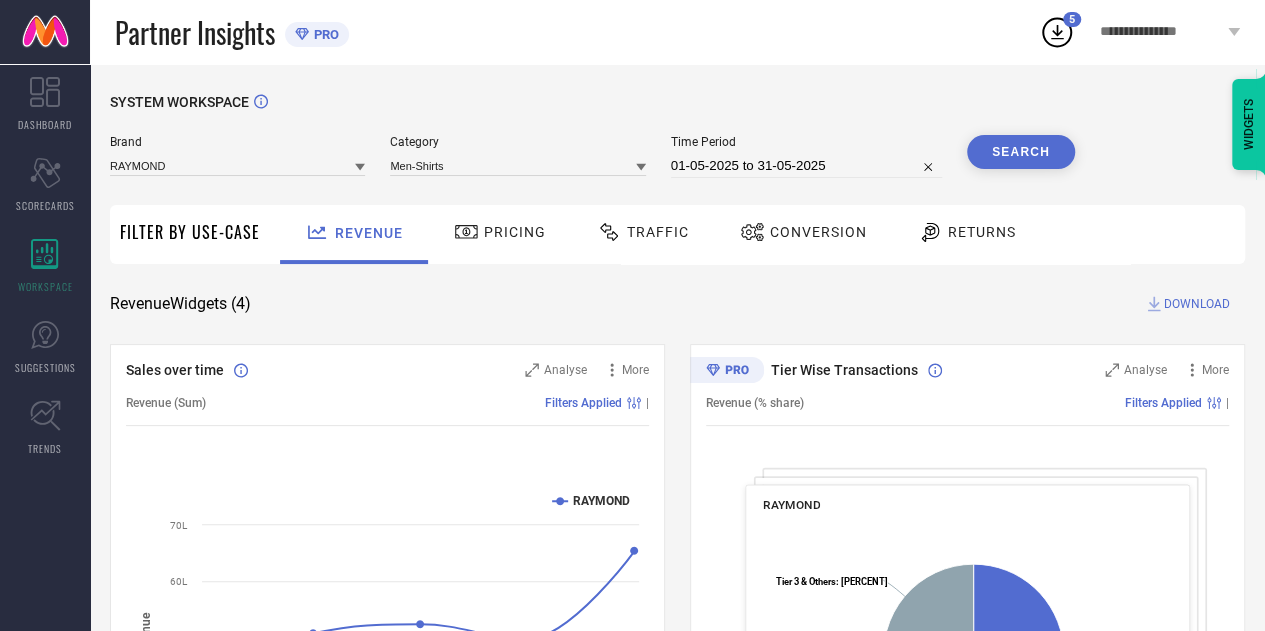 click on "Time Period [DATE] to [DATE] ●  RAYMOND:  [NUMBER]  Tier Wise Transactions Analyse More Revenue (% share) Filters Applied |  RAYMOND Created with Highcharts 9.3.3 Metro : [PERCENT] ​ Metro : [PERCENT] Tier 1A : [PERCENT] ​ Tier 1A : [PERCENT] Tier 1B : [PERCENT] ​ Tier 1B : [PERCENT] Tier 2 : [PERCENT] ​ Tier 2 : [PERCENT] Tier 3 & Others : [PERCENT] ​ Tier 3 & Others : [PERCENT] Region Wise Transactions Analyse More Revenue (% share) Filters Applied |  RAYMOND Created with Highcharts 9.3.3 East : [PERCENT] ​ East : [PERCENT] East/North East : [PERCENT] ​ East/North East : [PERCENT] North : [PERCENT] ​ North : [PERCENT] South : [PERCENT] ​ South : [PERCENT] West : [PERCENT] ​ West : [PERCENT] +" at bounding box center (677, 731) 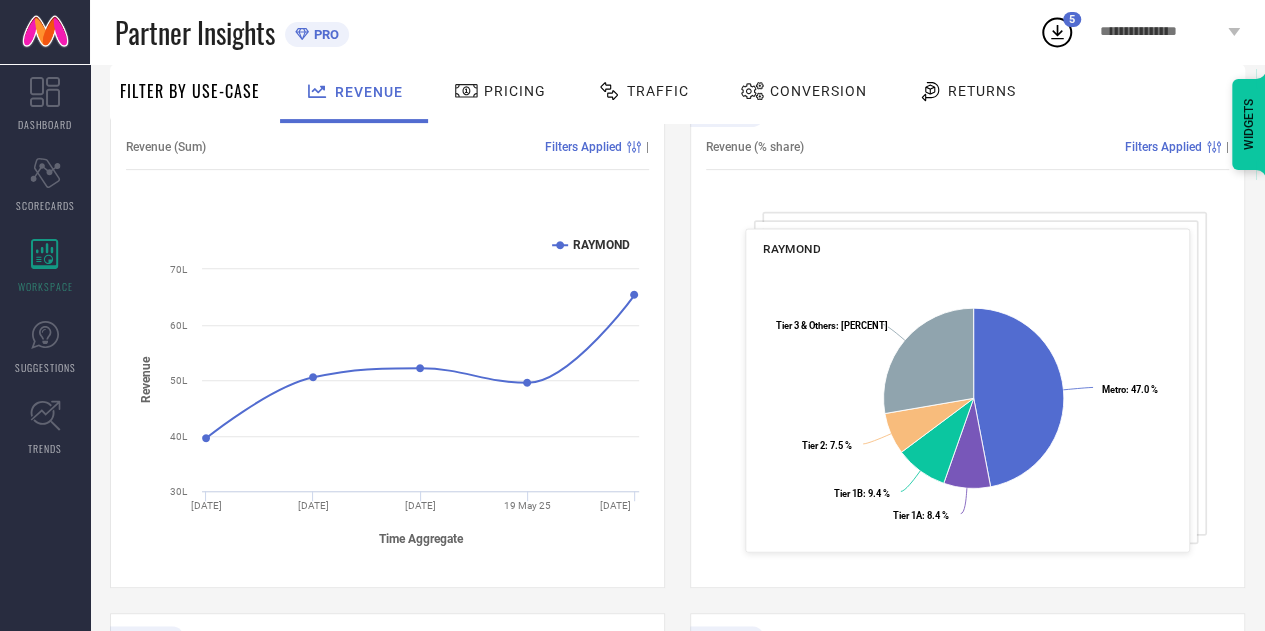 scroll, scrollTop: 258, scrollLeft: 0, axis: vertical 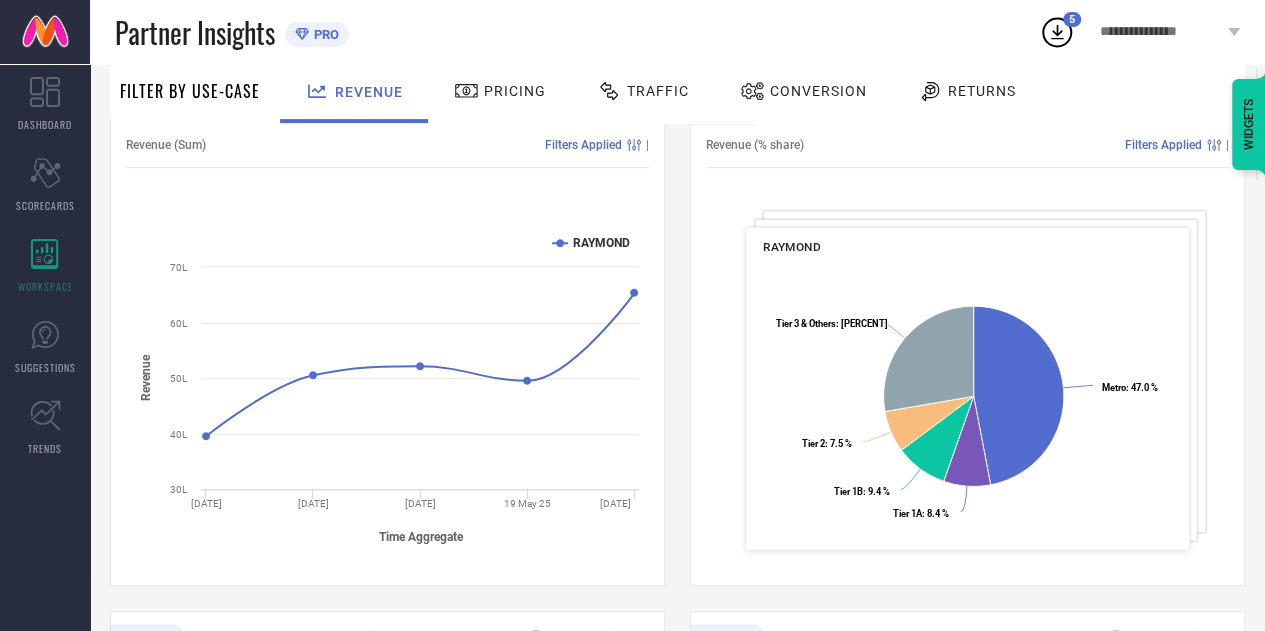 click on "Time Aggregate" 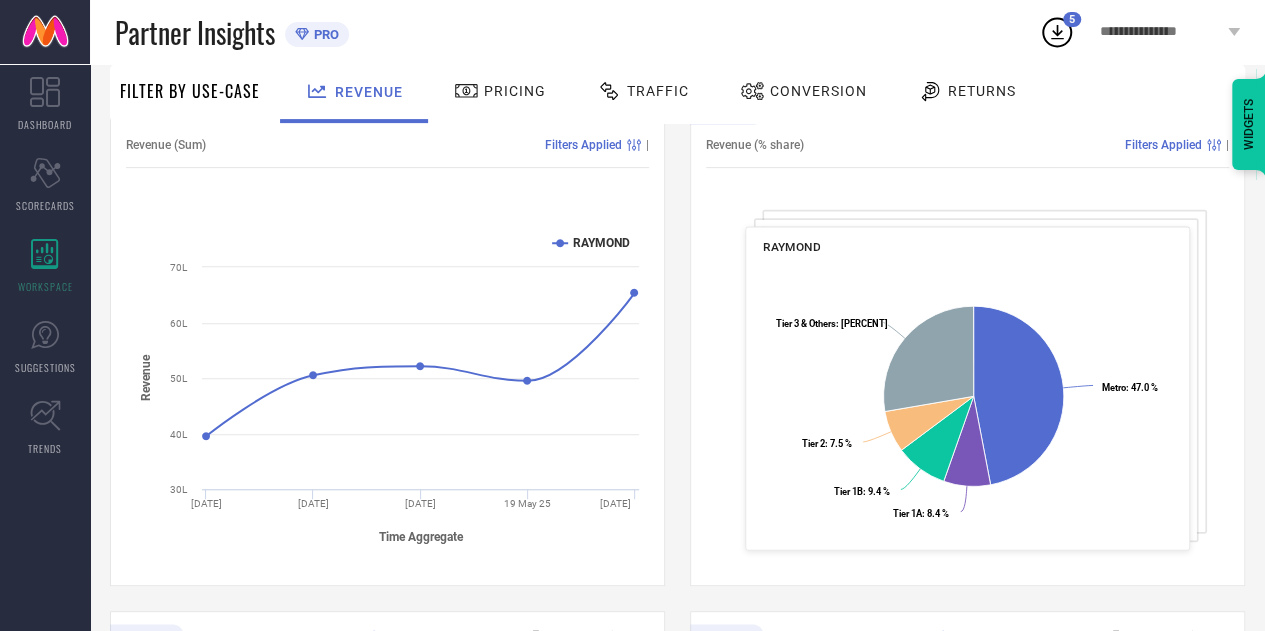 click 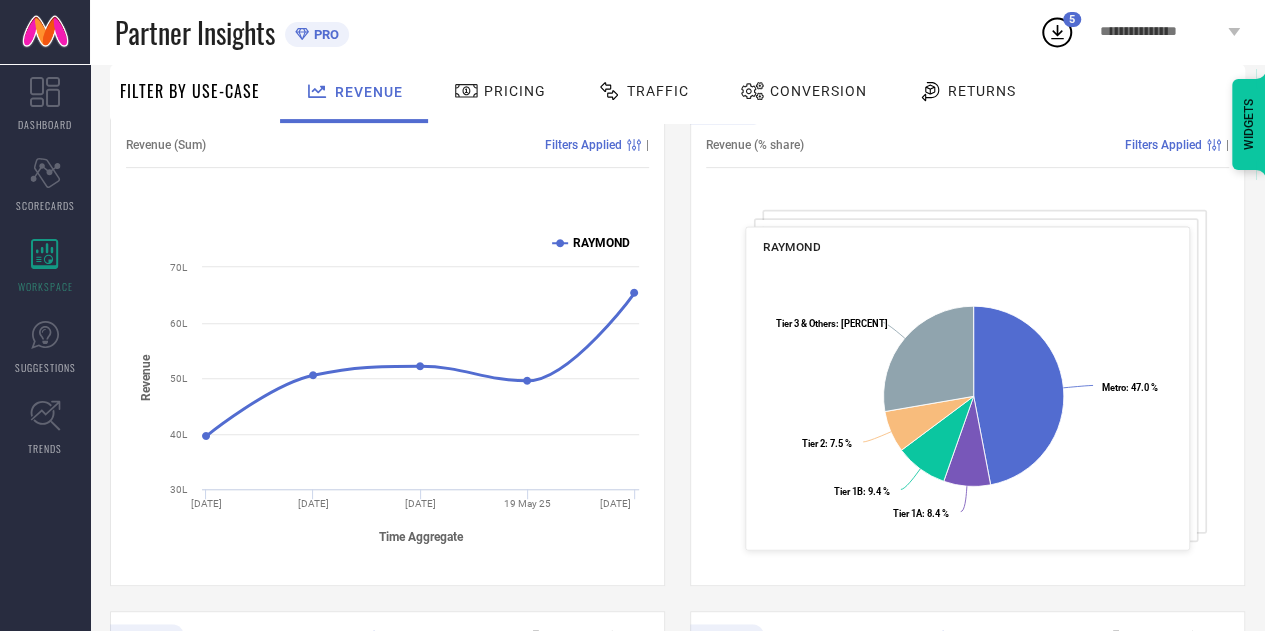 click on "RAYMOND" 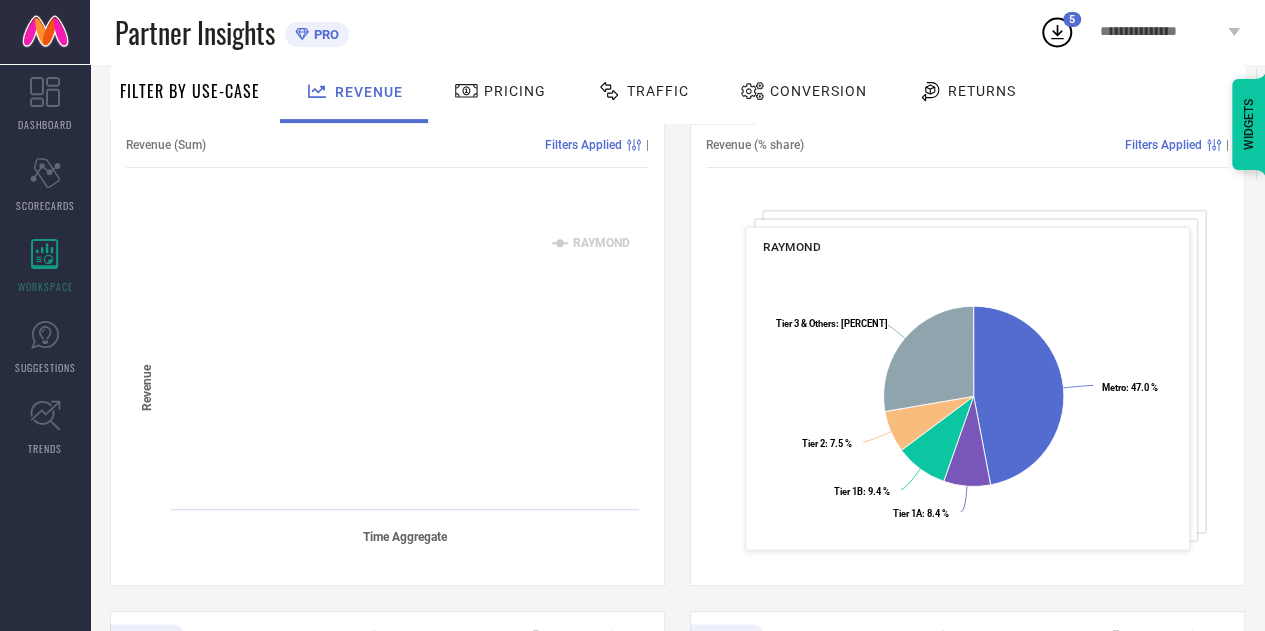 click on "RAYMOND" 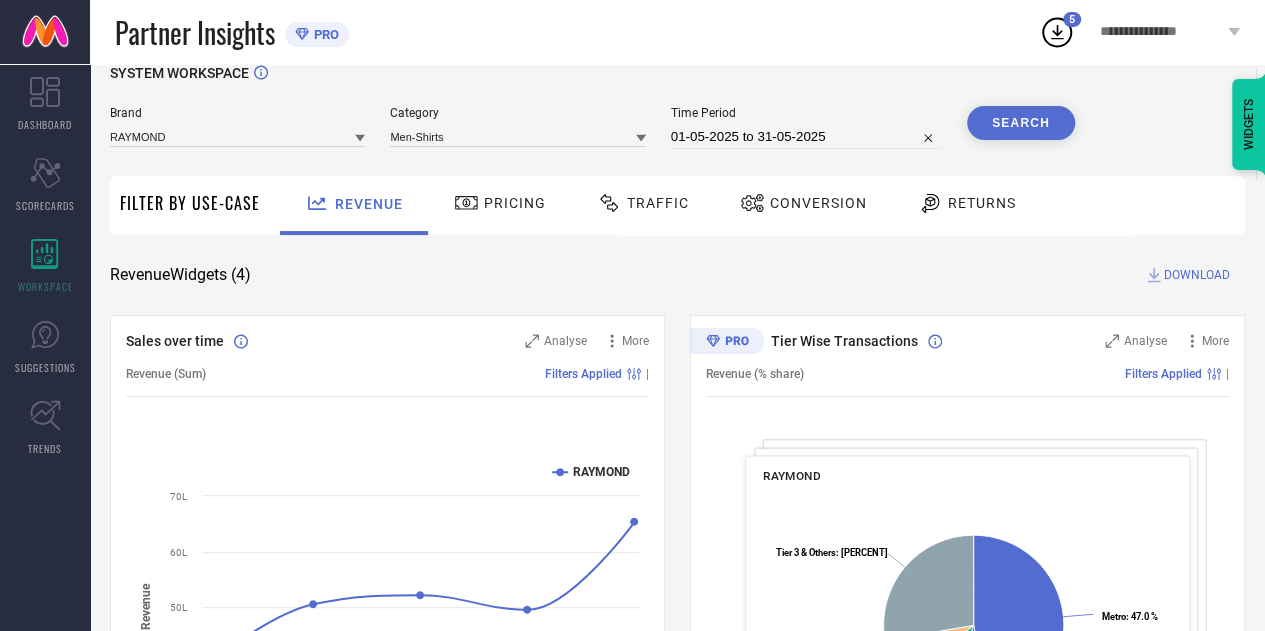 scroll, scrollTop: 0, scrollLeft: 0, axis: both 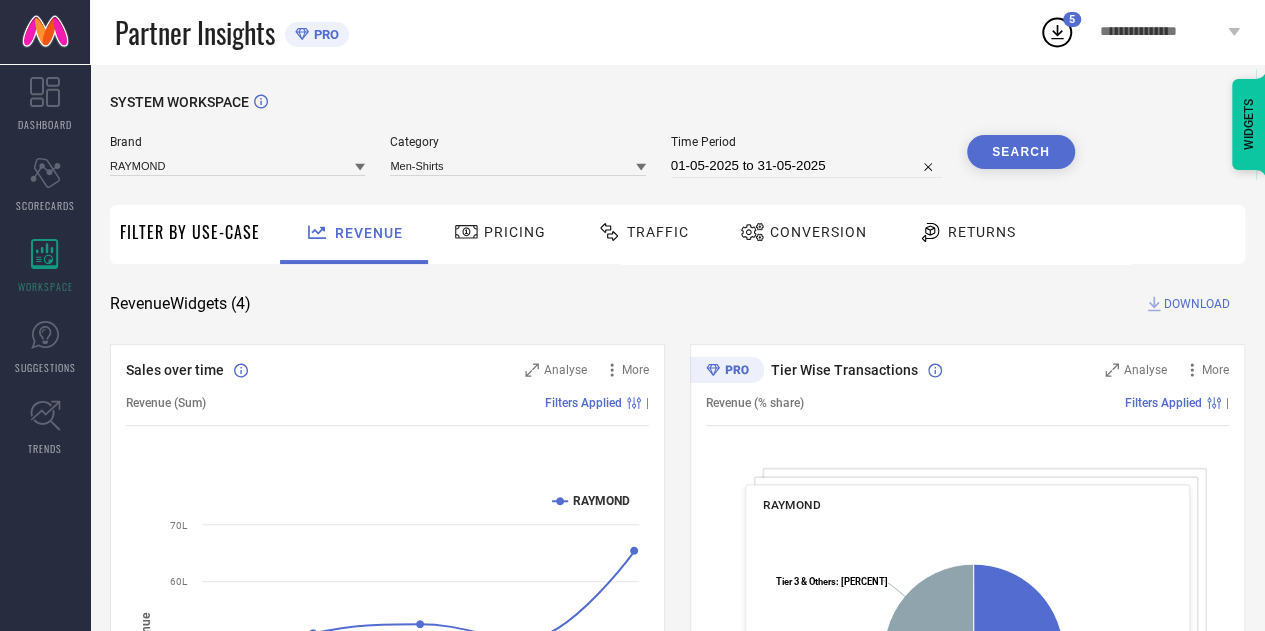 select on "4" 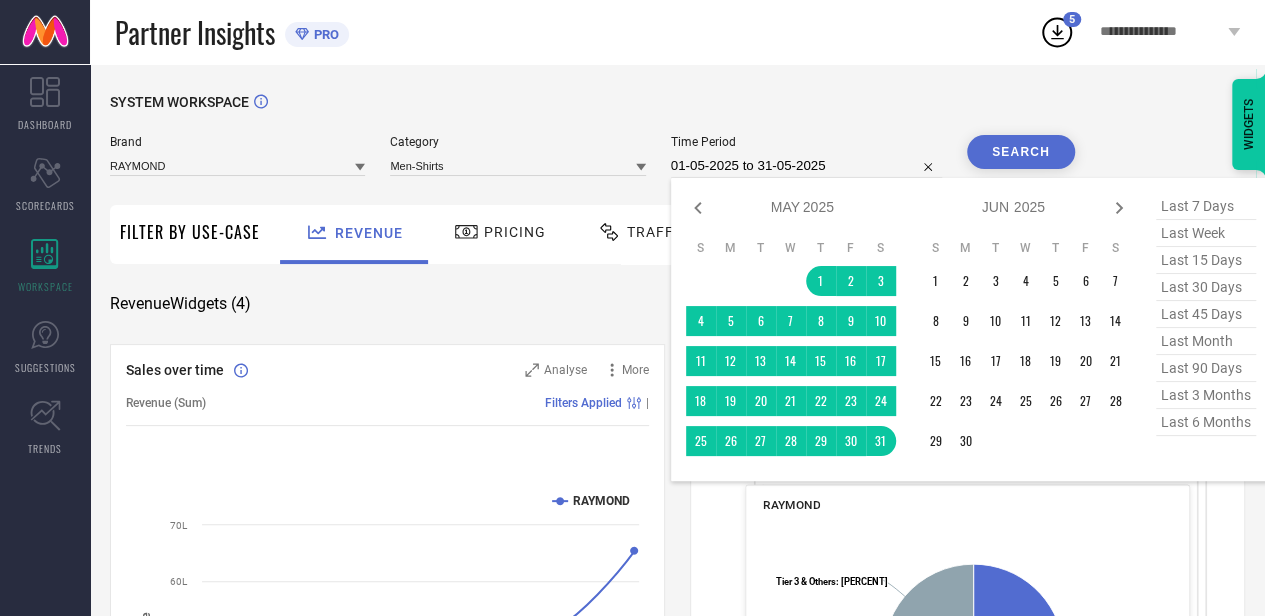 click on "01-05-2025 to 31-05-2025" at bounding box center (806, 166) 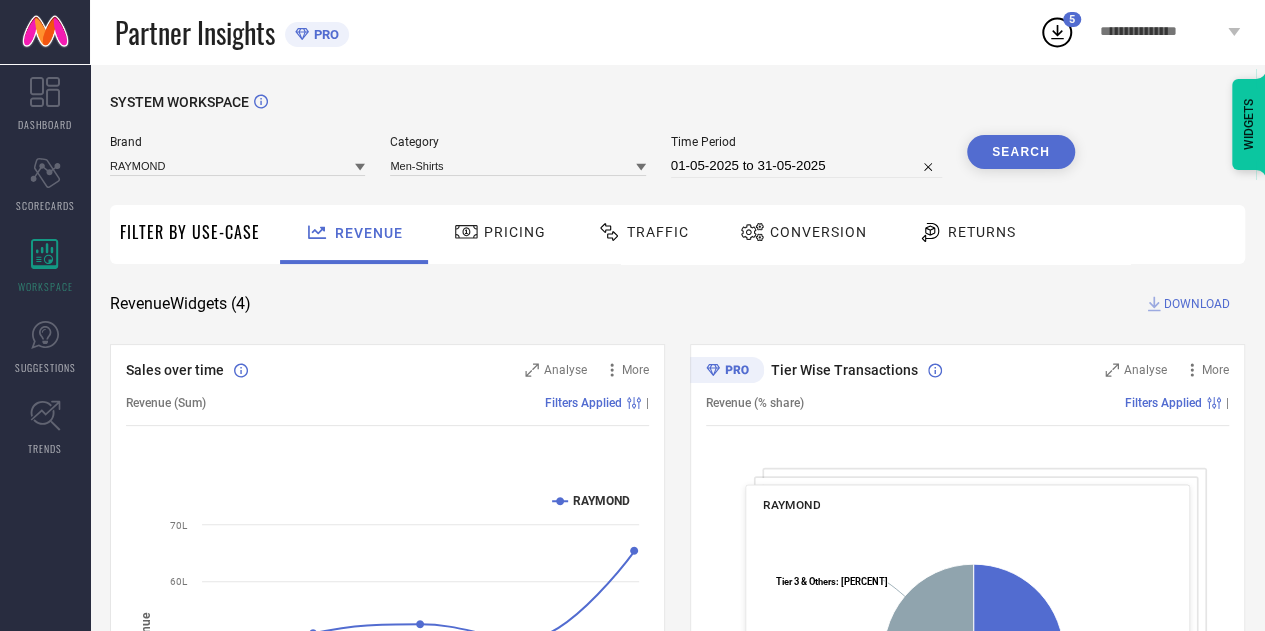 click on "Week from [DAY], [MONTH] [DATE], [YEAR] ●  RAYMOND:  [NUMBER]" at bounding box center (387, 594) 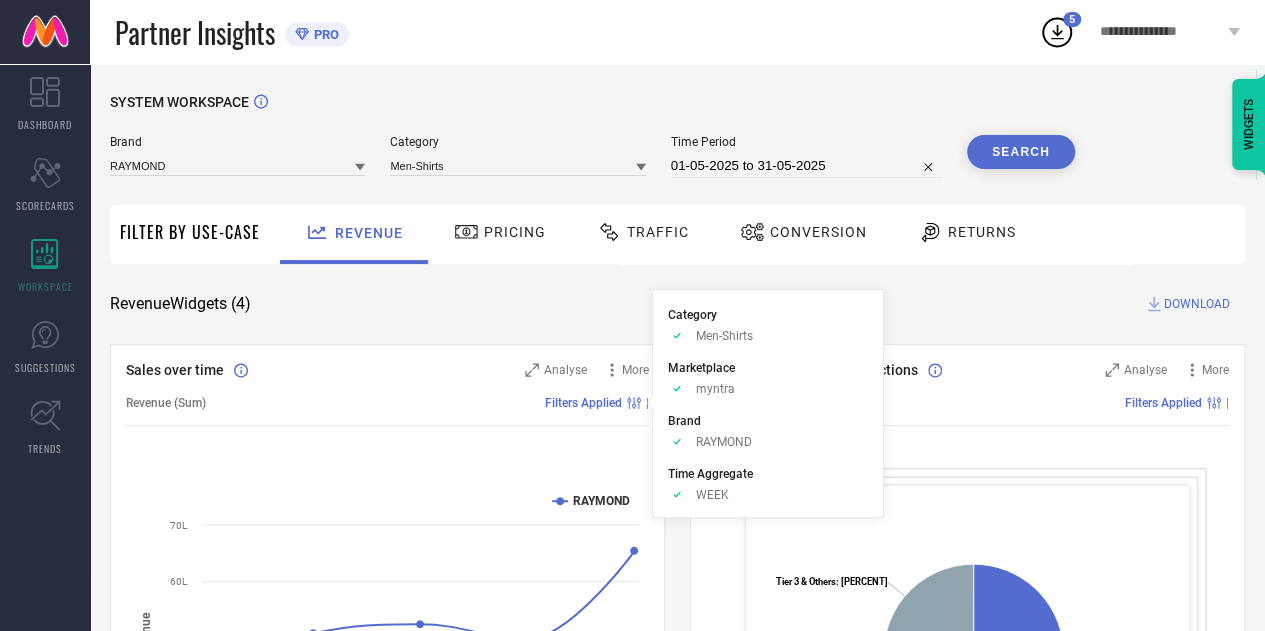 click on "Filters Applied" at bounding box center (583, 403) 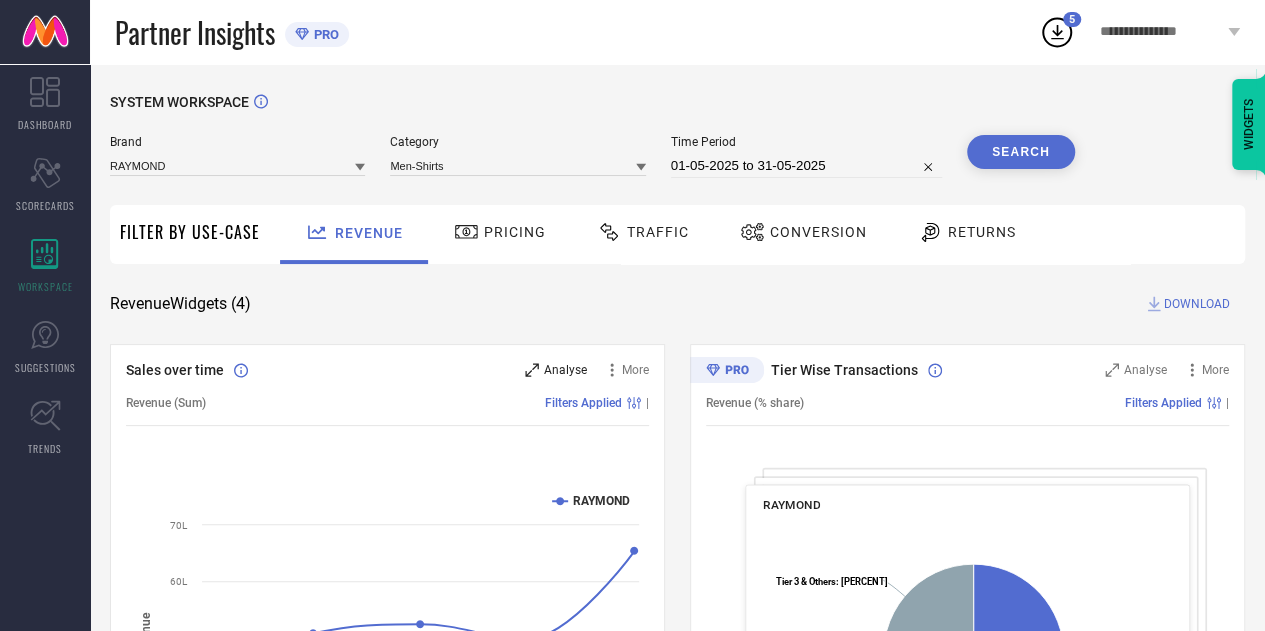 drag, startPoint x: 540, startPoint y: 355, endPoint x: 528, endPoint y: 368, distance: 17.691807 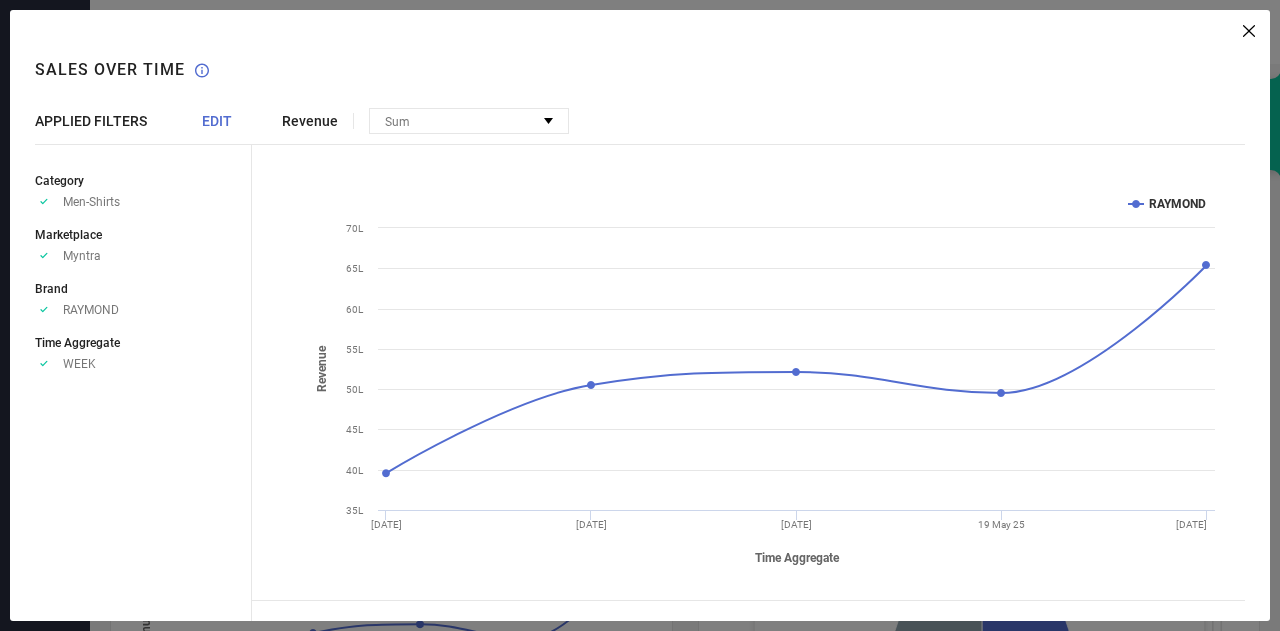 click on "Time Aggregate" at bounding box center [77, 343] 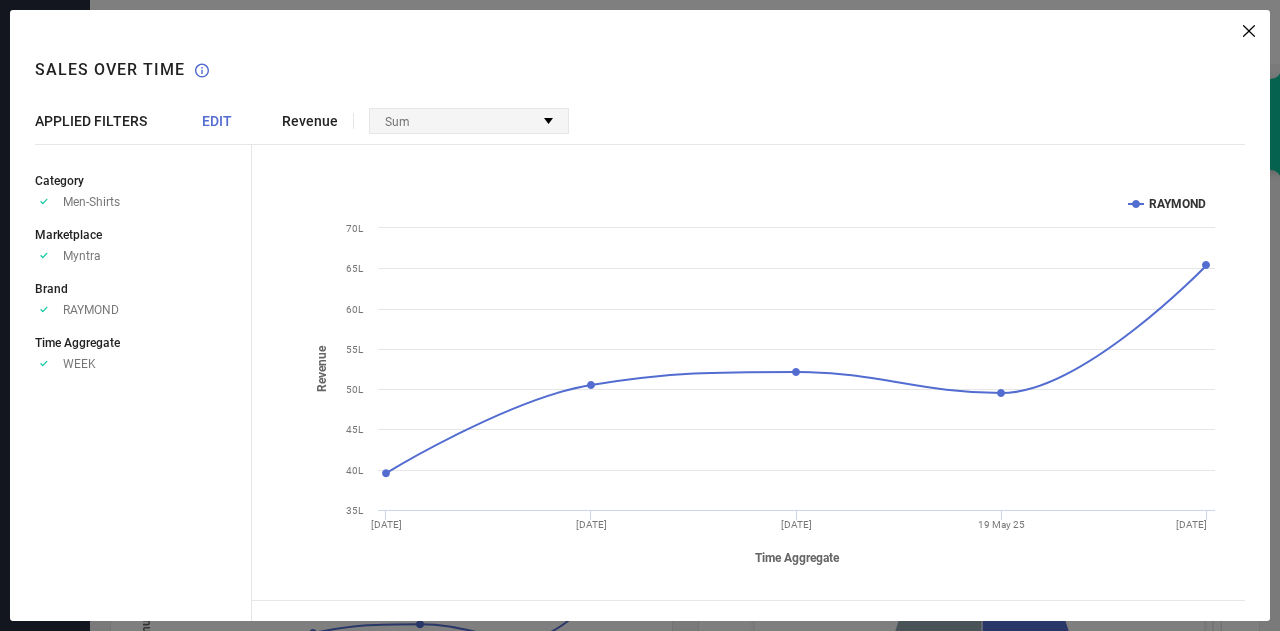 click on "Sum" at bounding box center (469, 121) 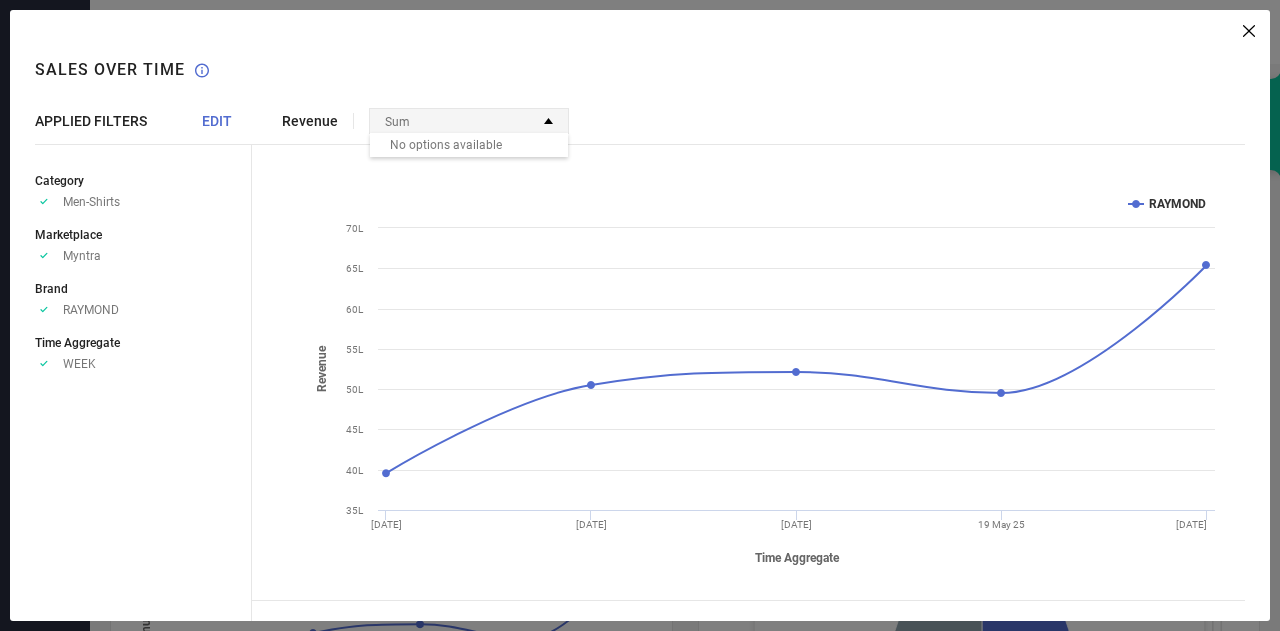 click on "Sum" at bounding box center [469, 121] 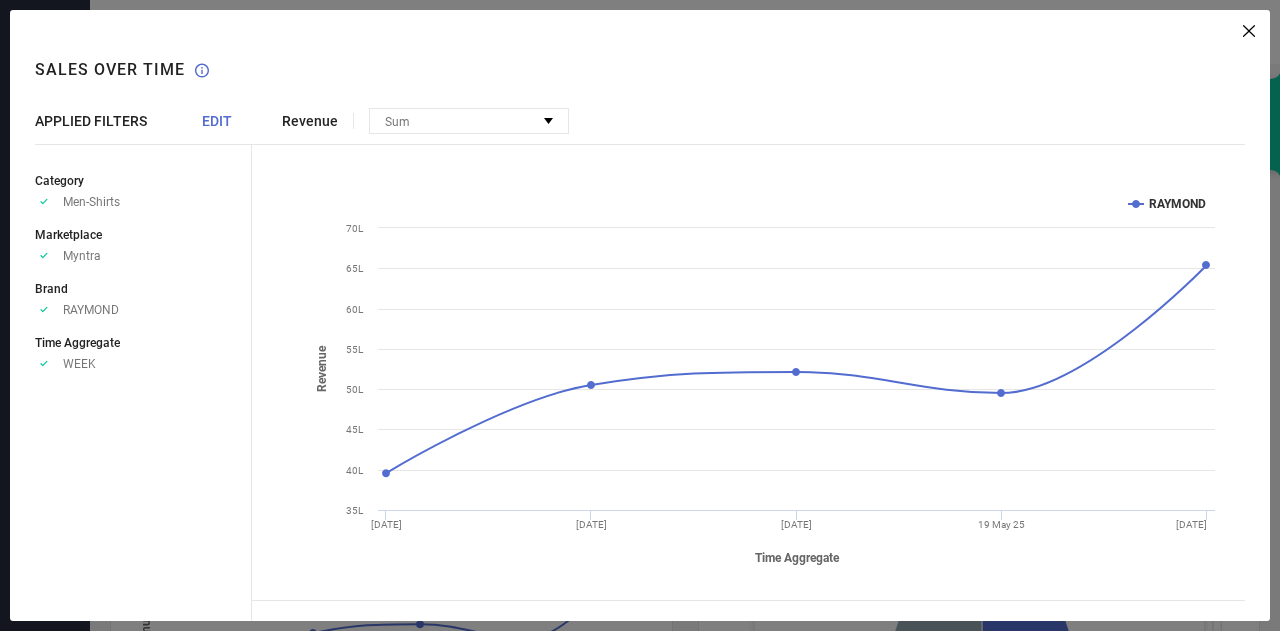 click 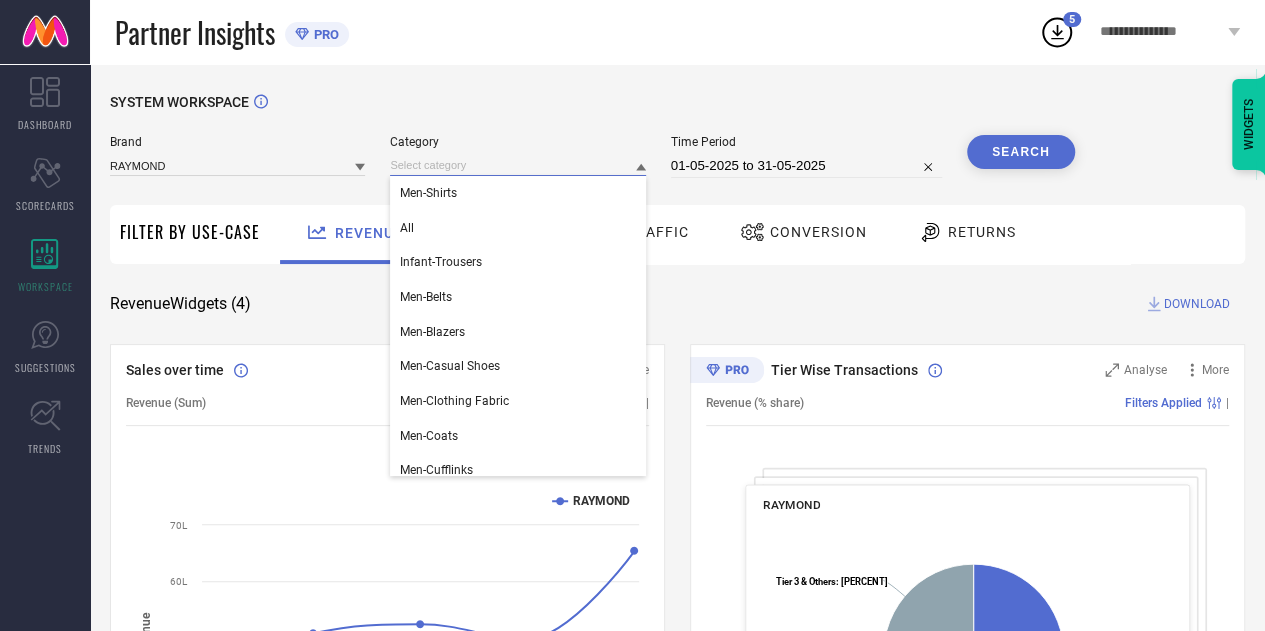 click at bounding box center (517, 165) 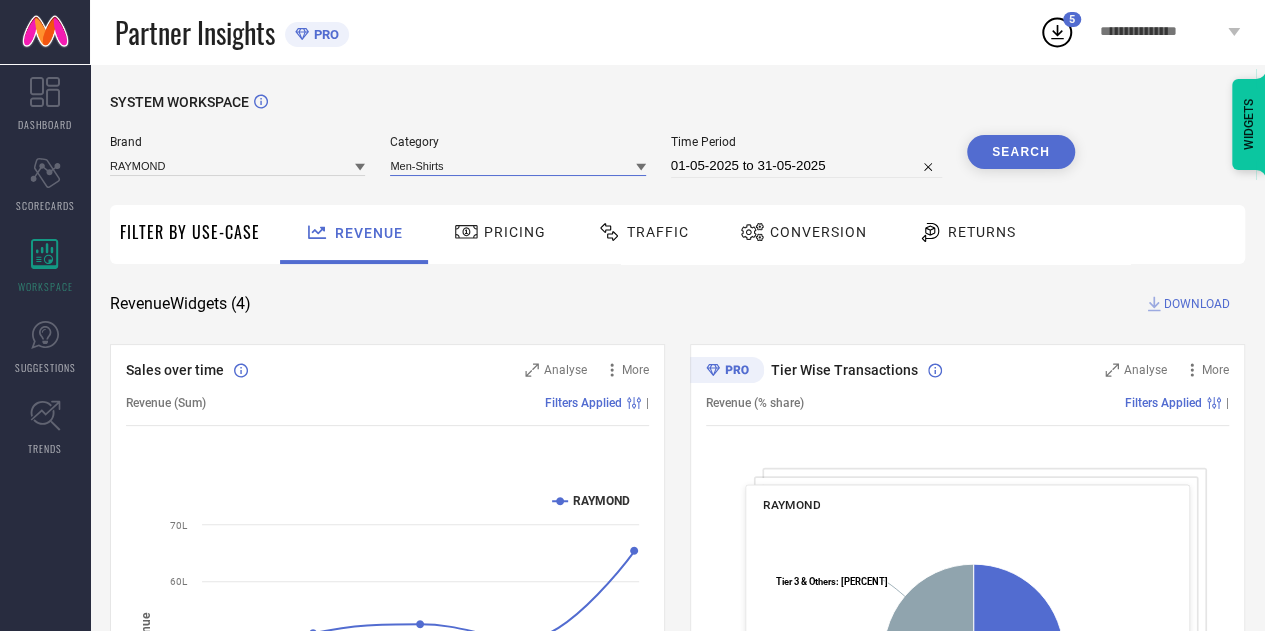click at bounding box center (517, 165) 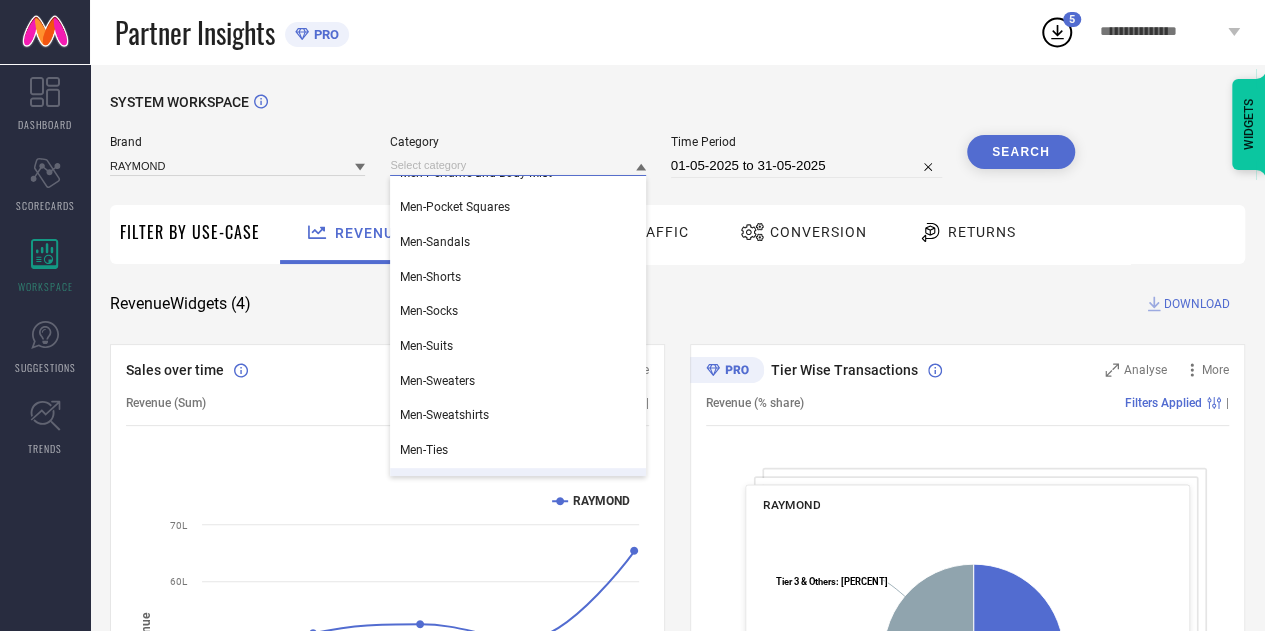 scroll, scrollTop: 714, scrollLeft: 0, axis: vertical 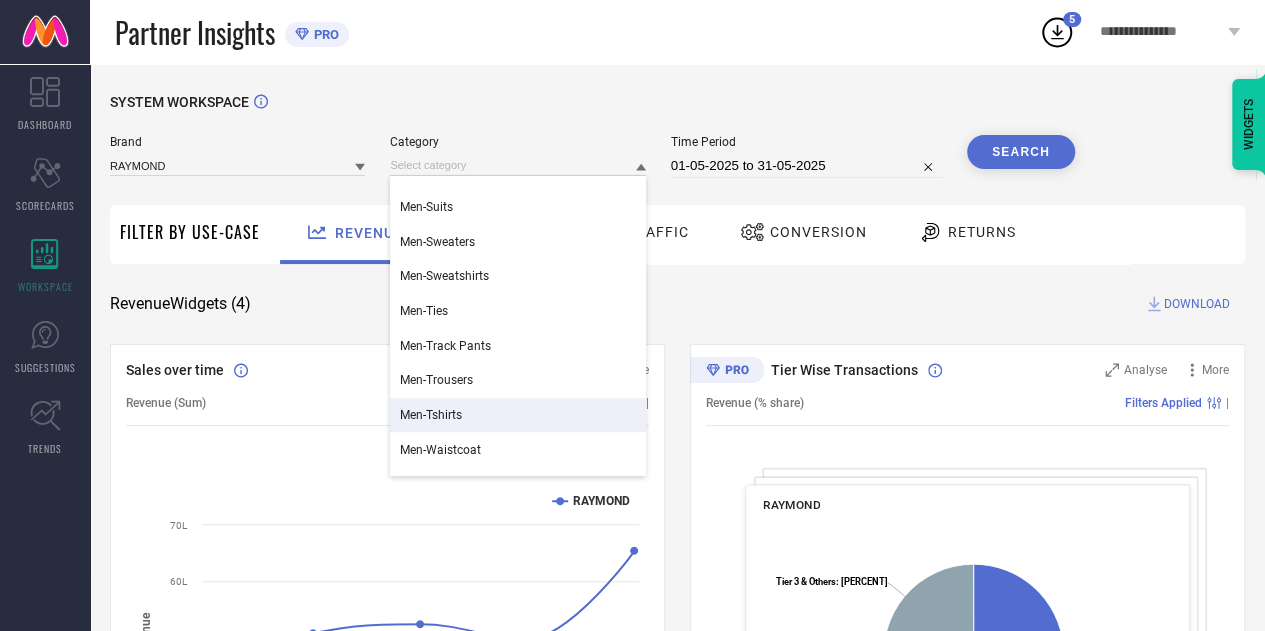 click on "Men-Tshirts" at bounding box center [431, 415] 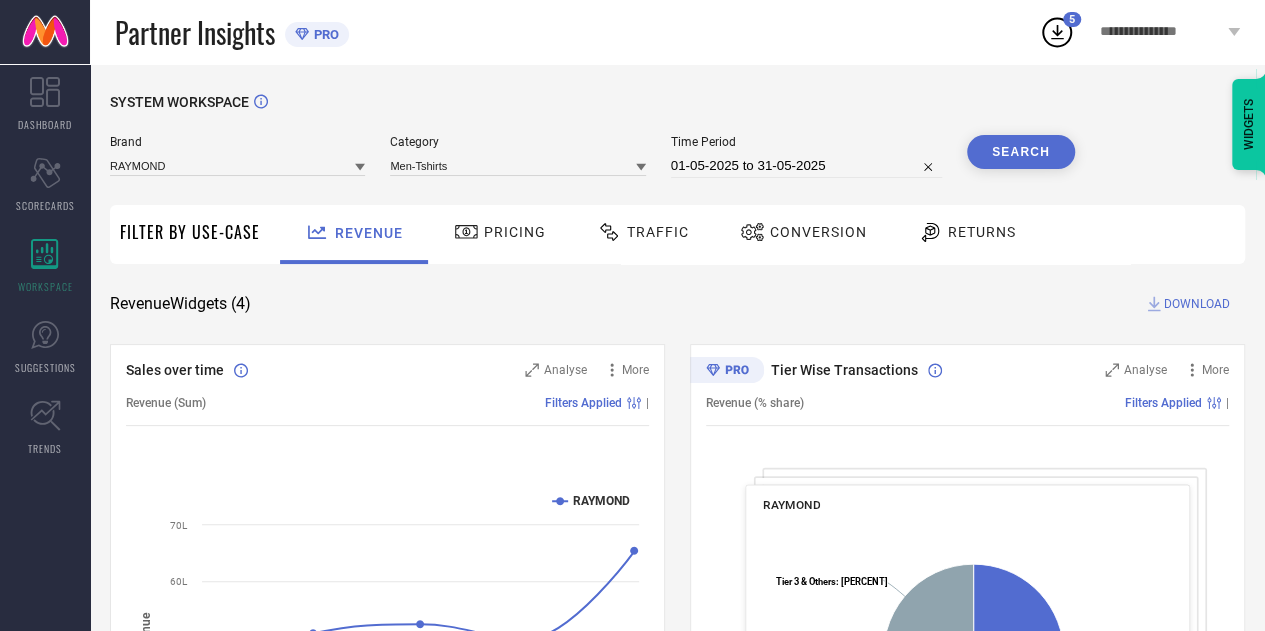 click on "Search" at bounding box center [1021, 152] 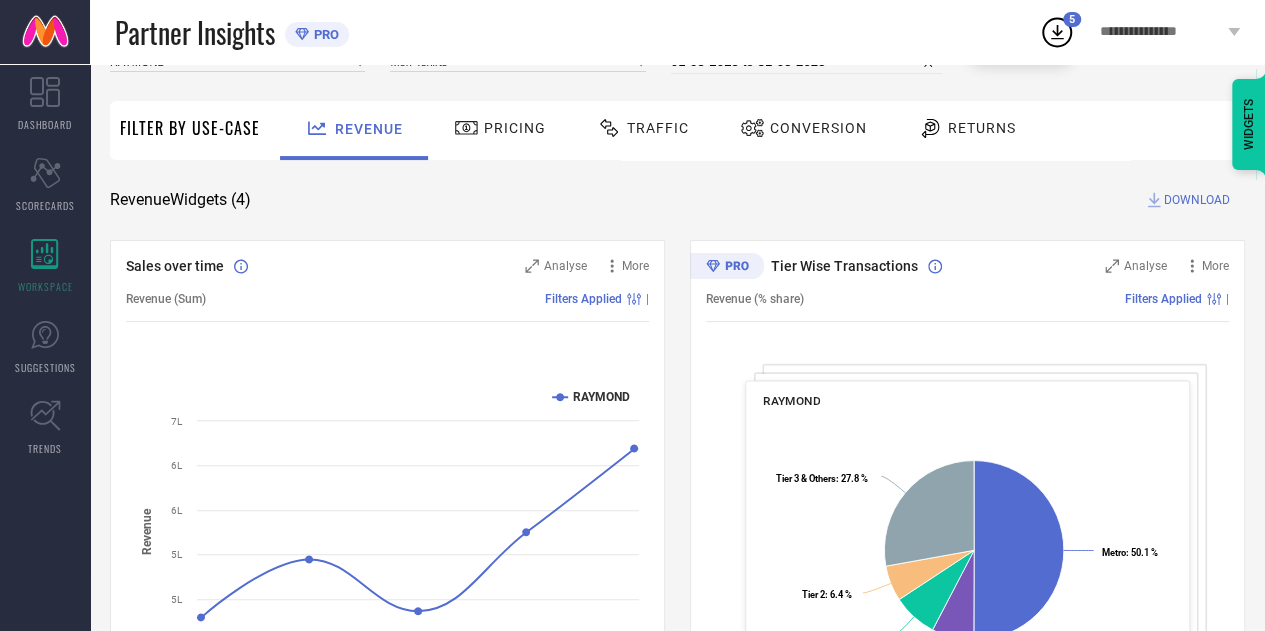scroll, scrollTop: 0, scrollLeft: 0, axis: both 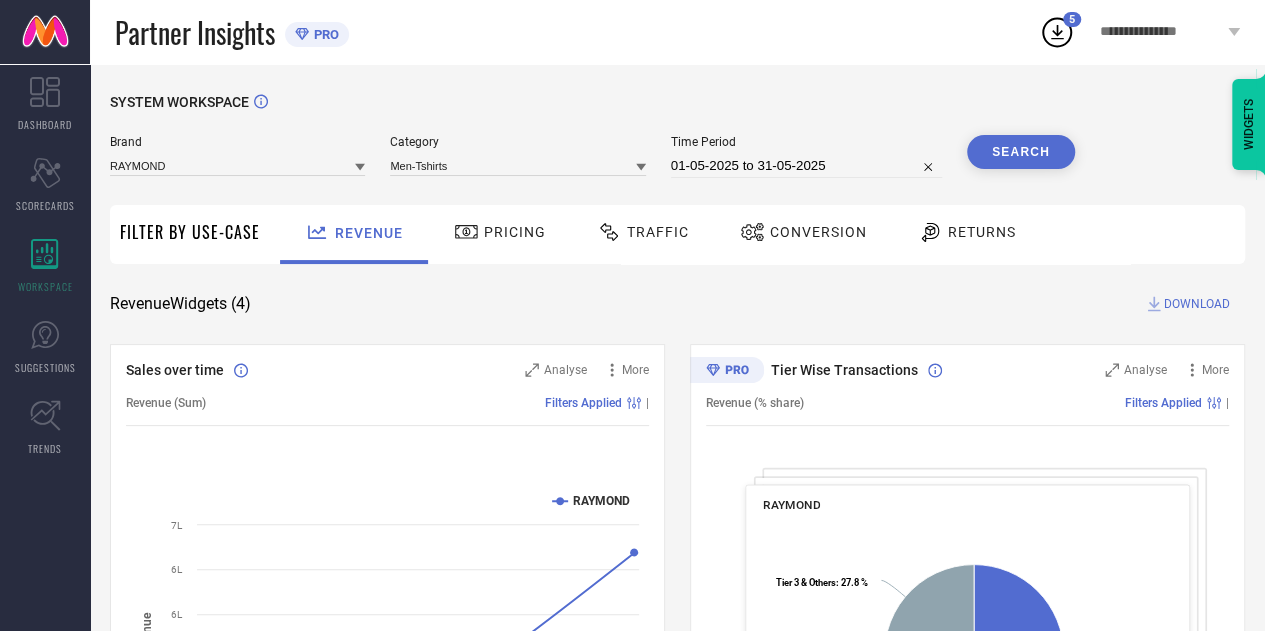 click on "DOWNLOAD" at bounding box center (1197, 304) 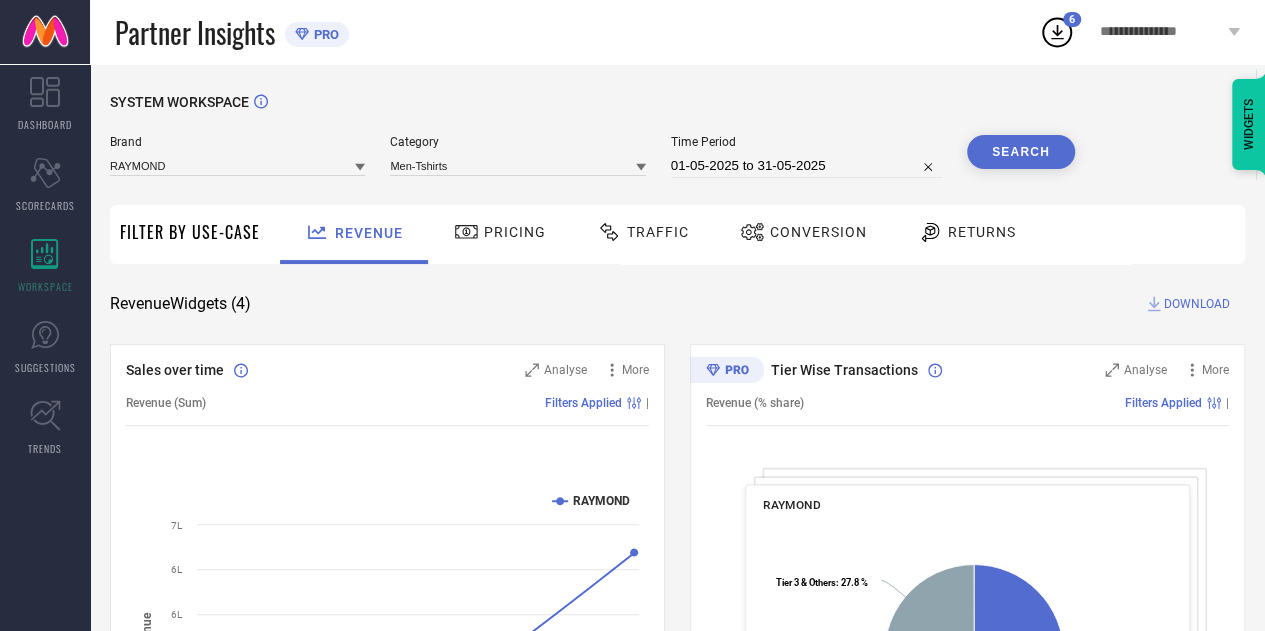 click on "Category Men-Tshirts" at bounding box center [517, 156] 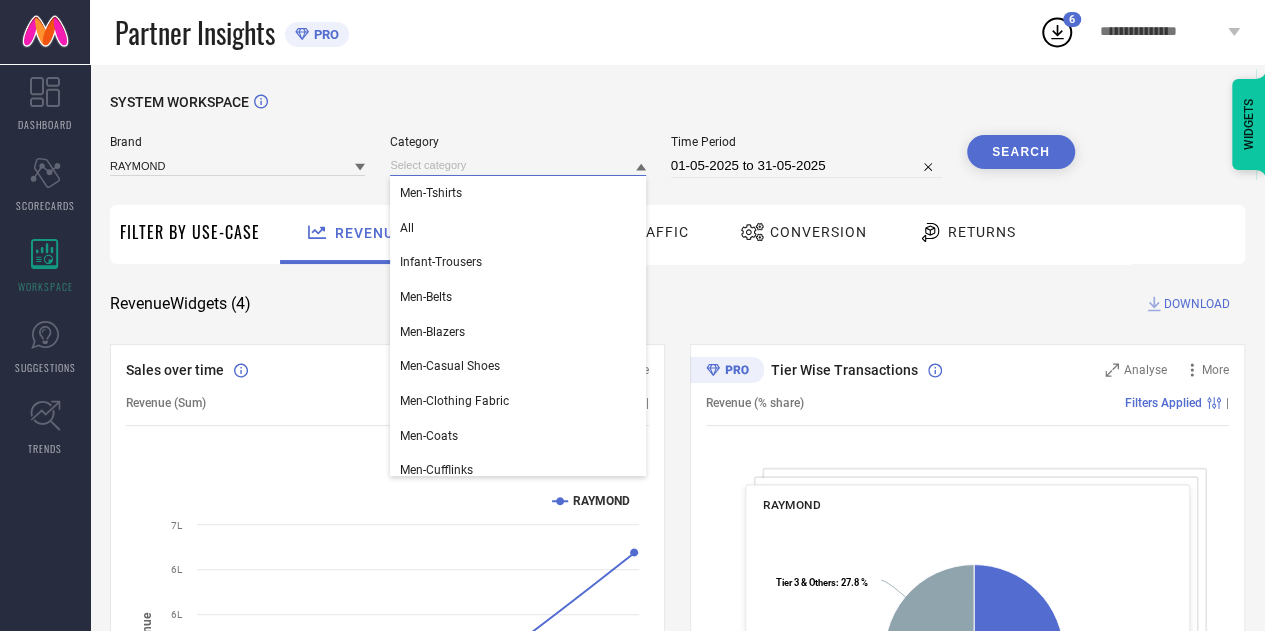 click at bounding box center [517, 165] 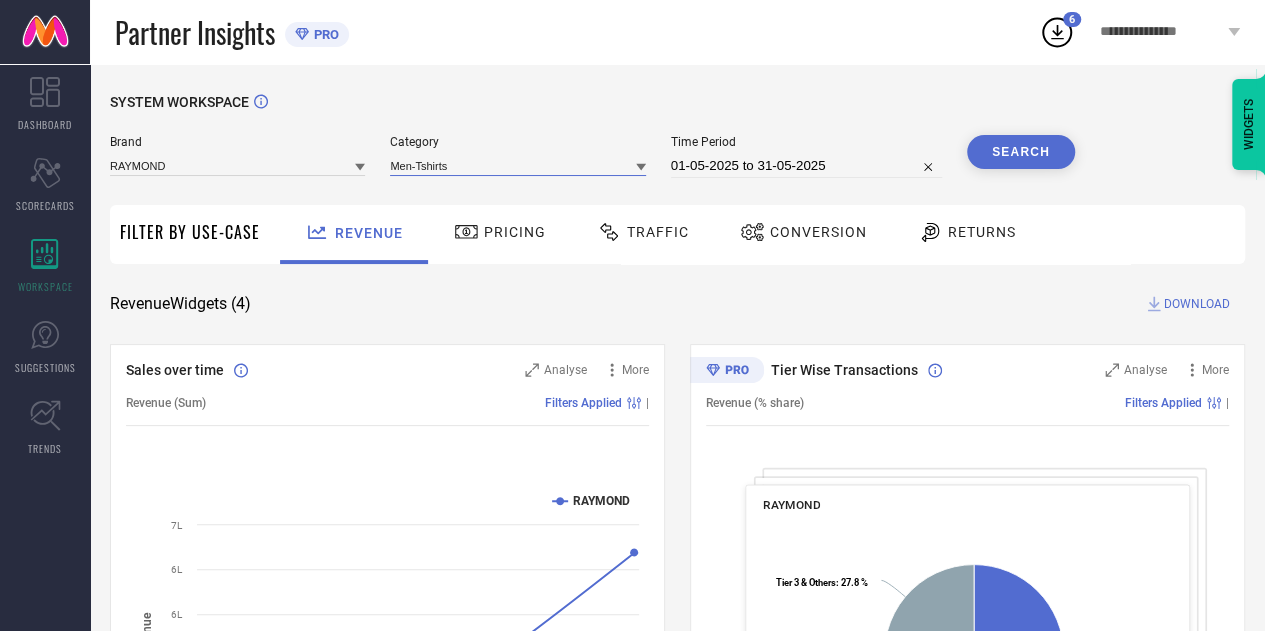 click at bounding box center [517, 165] 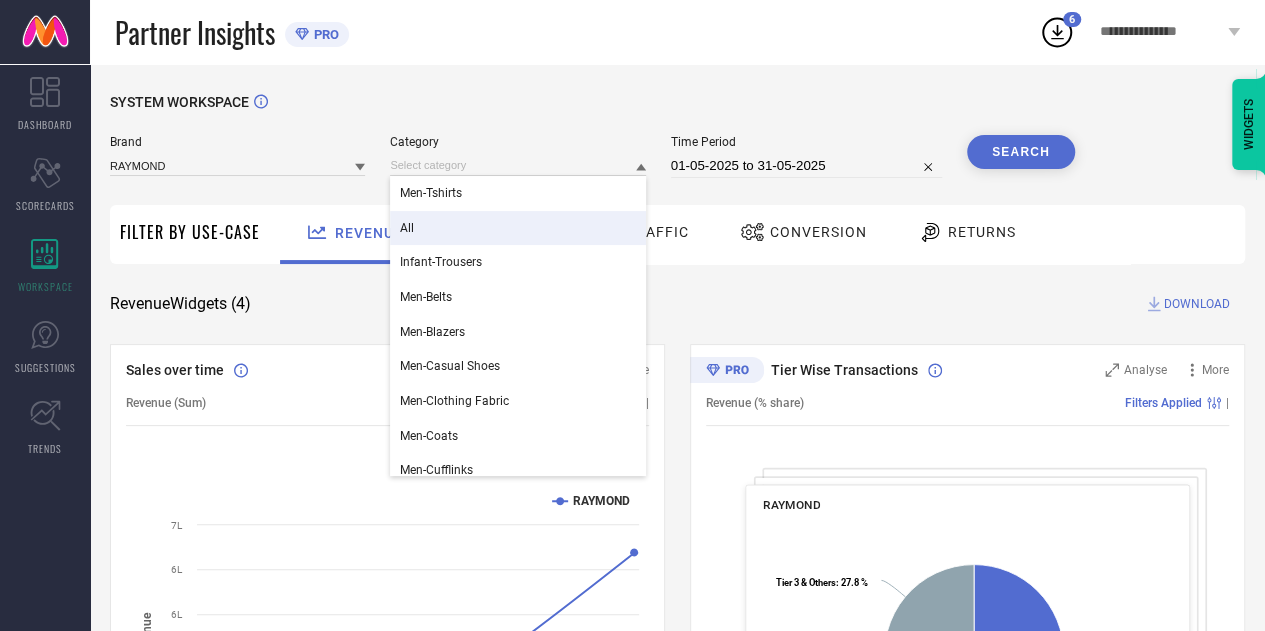 click on "Time Period [DATE] to [DATE] ●  RAYMOND:  [NUMBER]  Tier Wise Transactions Analyse More Revenue (% share) Filters Applied |  RAYMOND Created with Highcharts 9.3.3 Metro : [PERCENT] ​ Metro : [PERCENT] Tier 1A : [PERCENT] ​ Tier 1A : [PERCENT] Tier 1B : [PERCENT] ​ Tier 1B : [PERCENT] Tier 2 : [PERCENT] ​ Tier 2 : [PERCENT] Tier 3 & Others : [PERCENT] ​ Tier 3 & Others : [PERCENT] Region Wise Transactions Analyse More Revenue (% share) Filters Applied |  RAYMOND Created with Highcharts 9.3.3 East : [PERCENT] ​" at bounding box center (677, 731) 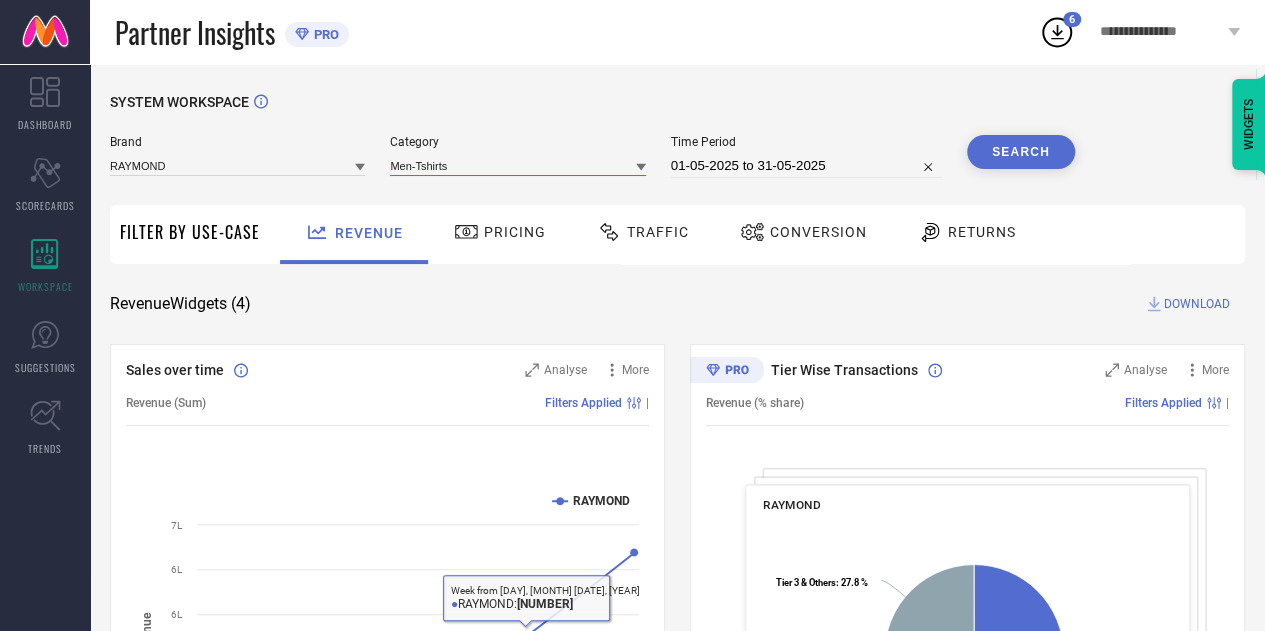 click at bounding box center [517, 165] 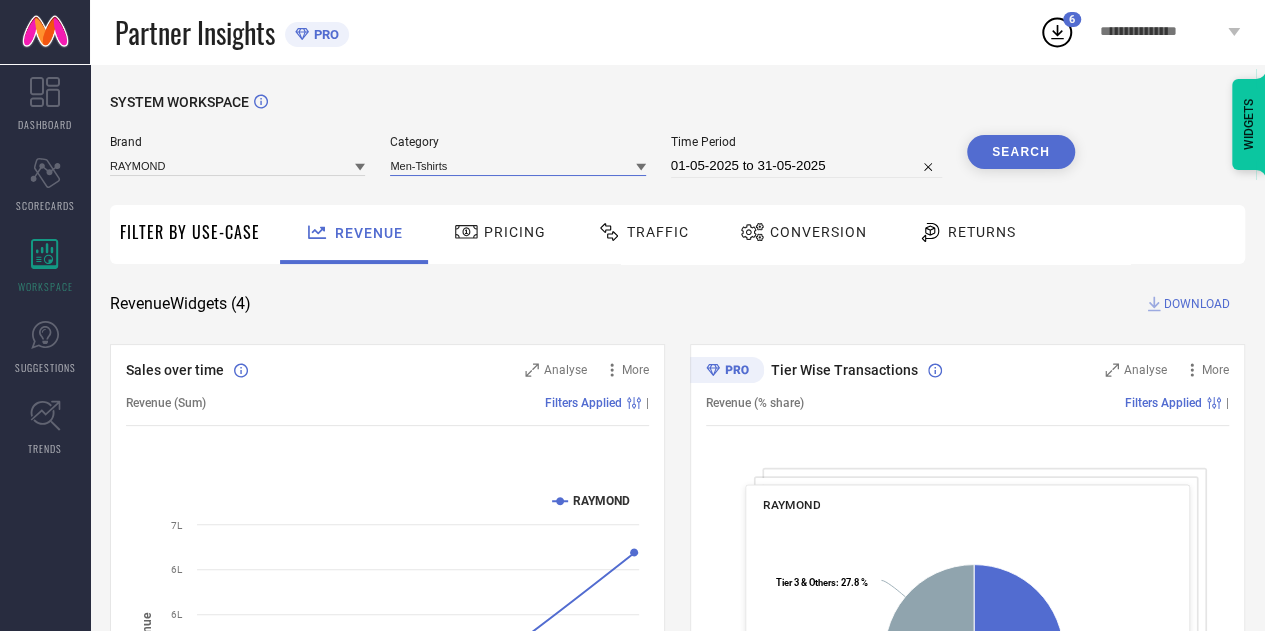 click at bounding box center [517, 165] 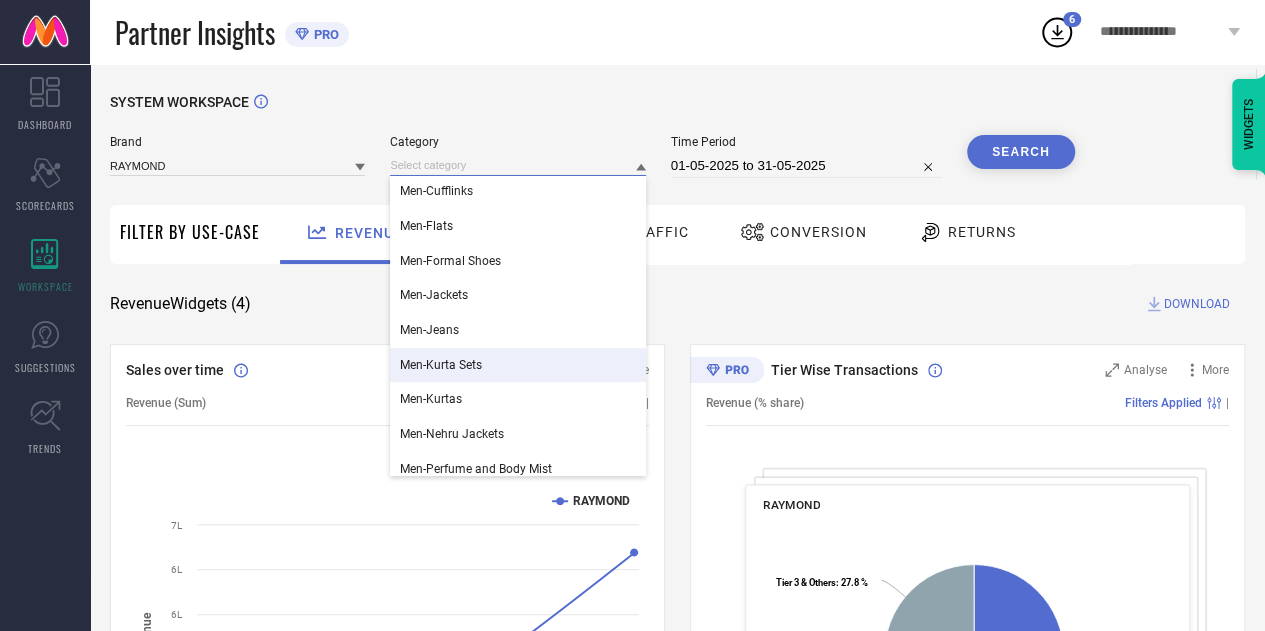 scroll, scrollTop: 280, scrollLeft: 0, axis: vertical 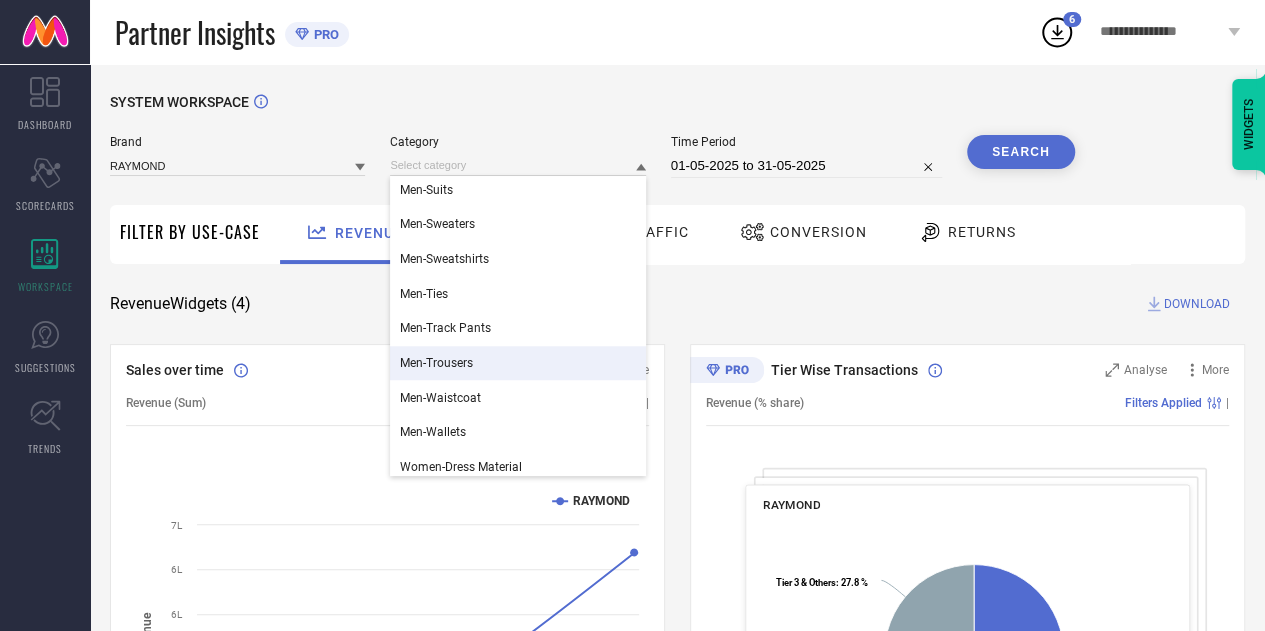 click on "Men-Trousers" at bounding box center (517, 363) 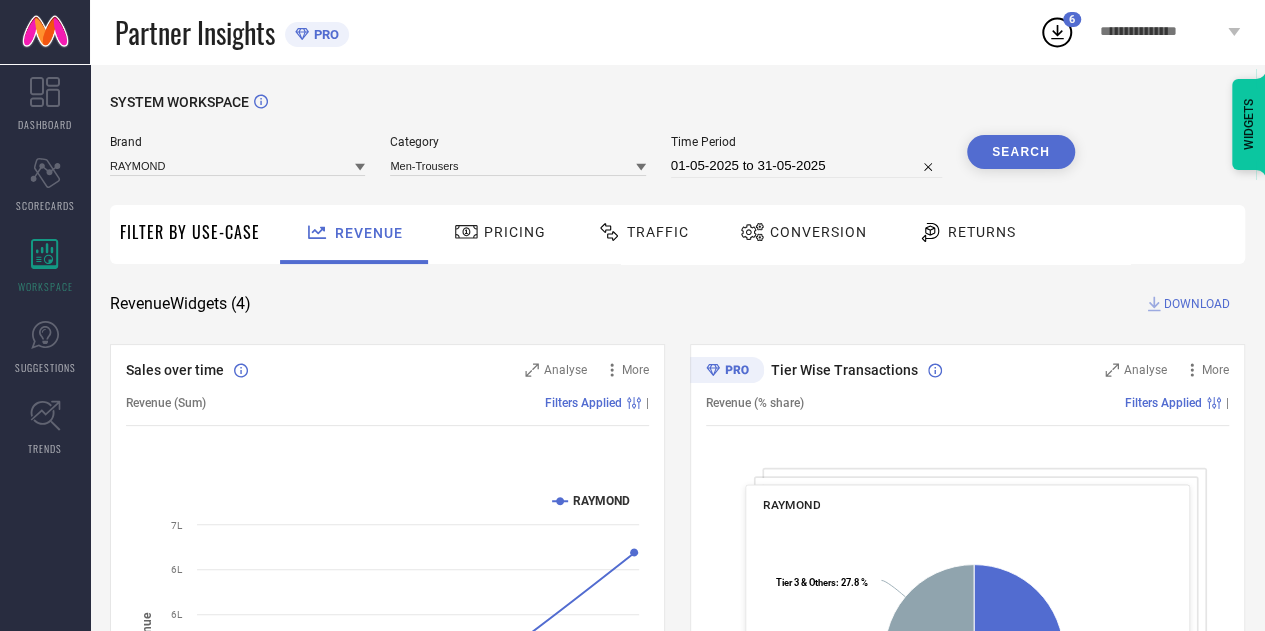 click on "Search" at bounding box center (1021, 152) 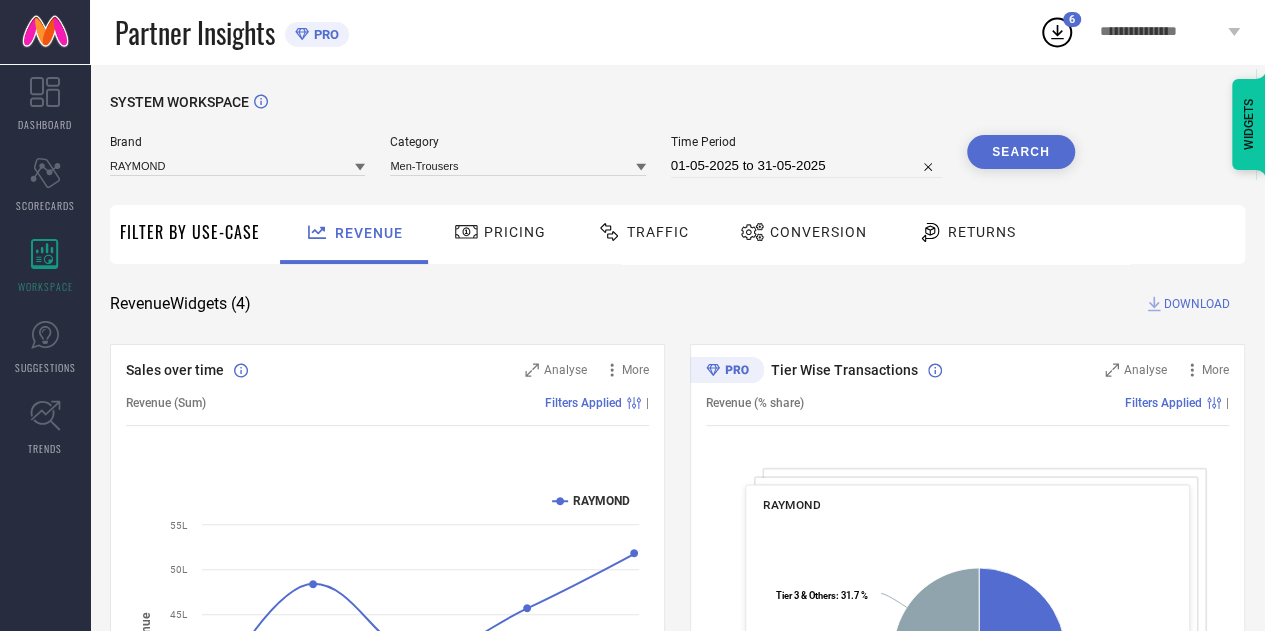 click on "DOWNLOAD" at bounding box center [1197, 304] 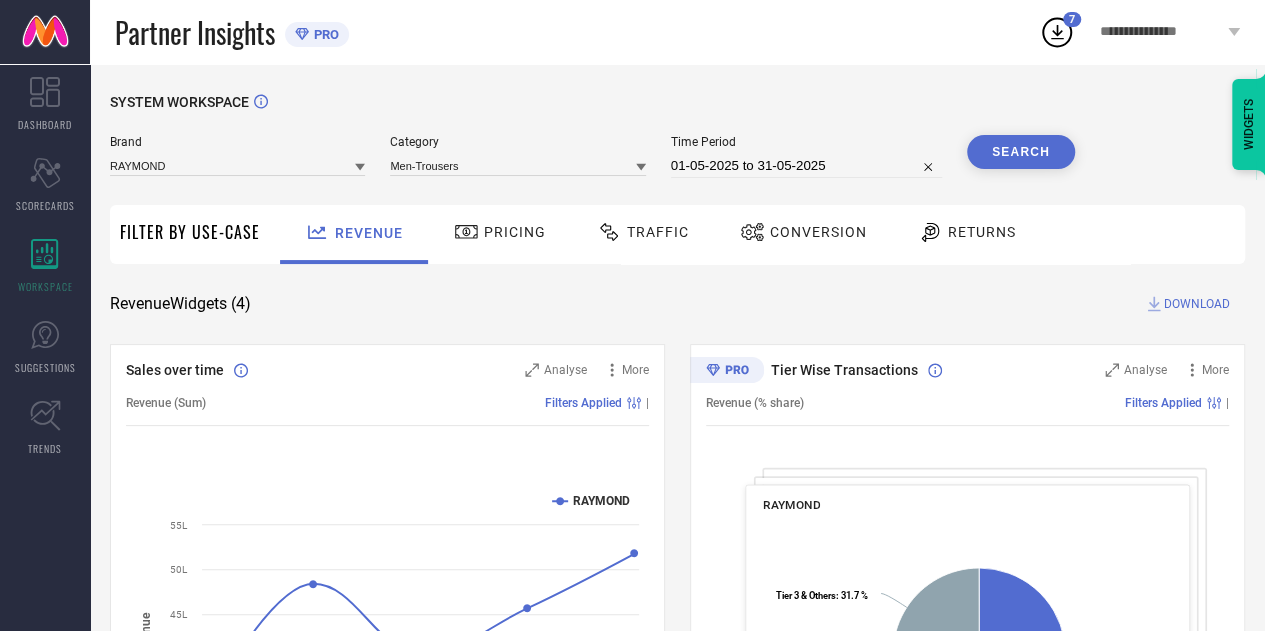 click on "Brand RAYMOND" at bounding box center (237, 156) 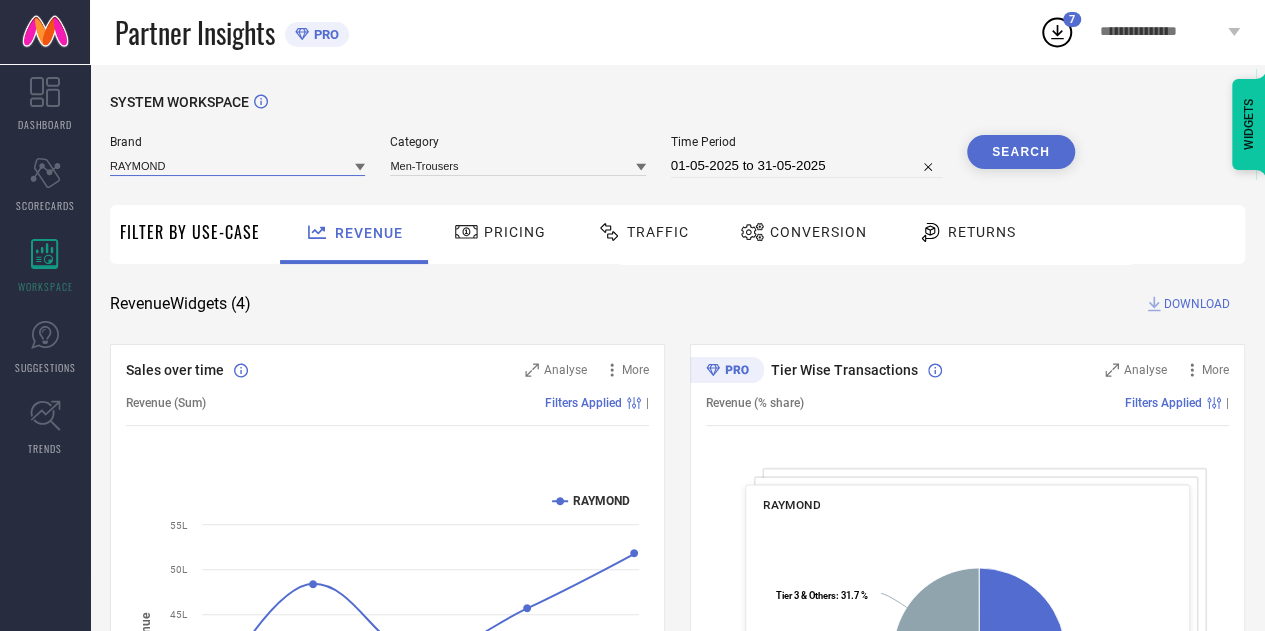 click at bounding box center [237, 165] 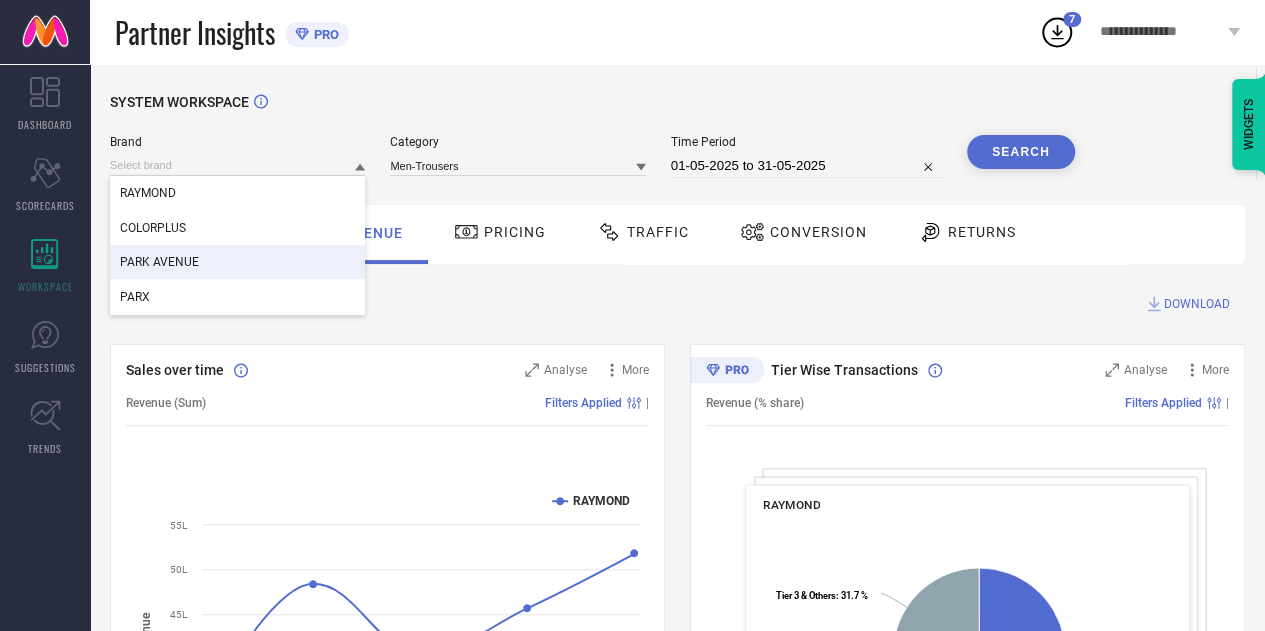 click on "PARK AVENUE" at bounding box center [159, 262] 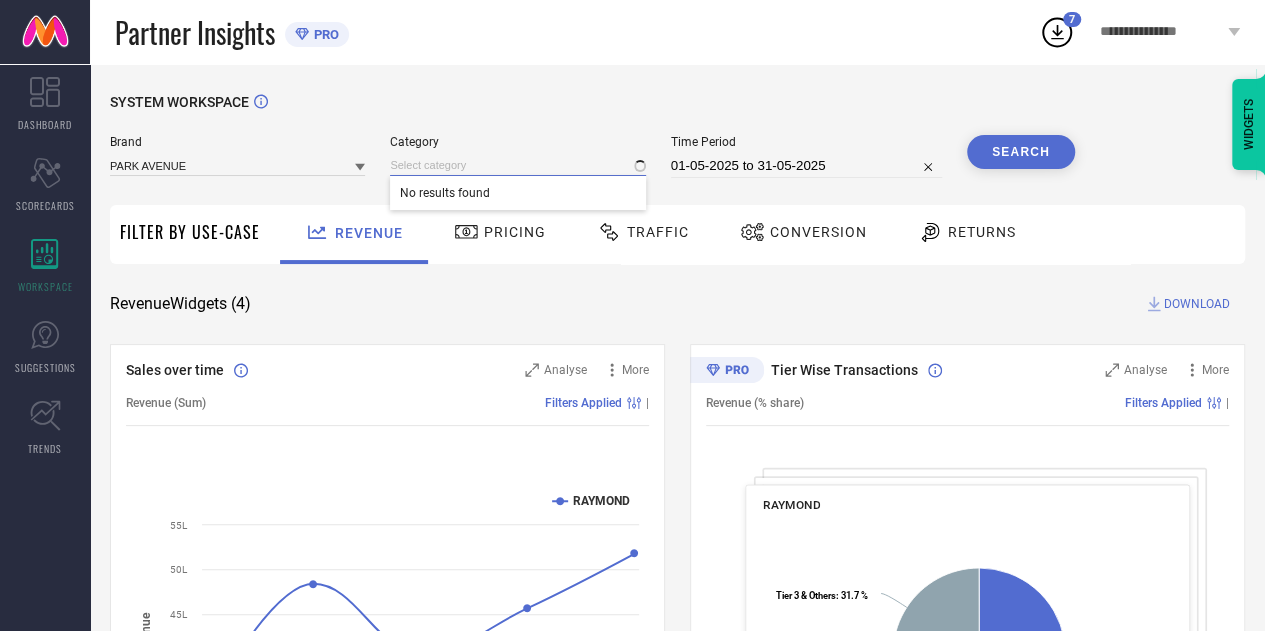 click at bounding box center [517, 165] 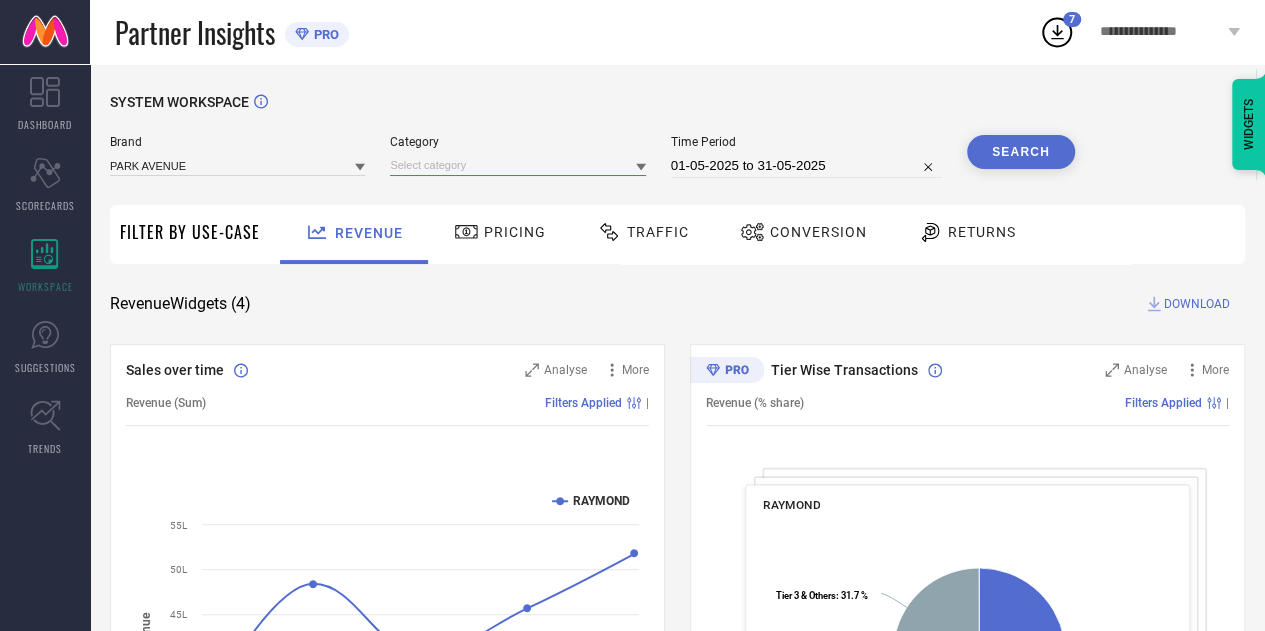 click at bounding box center (517, 165) 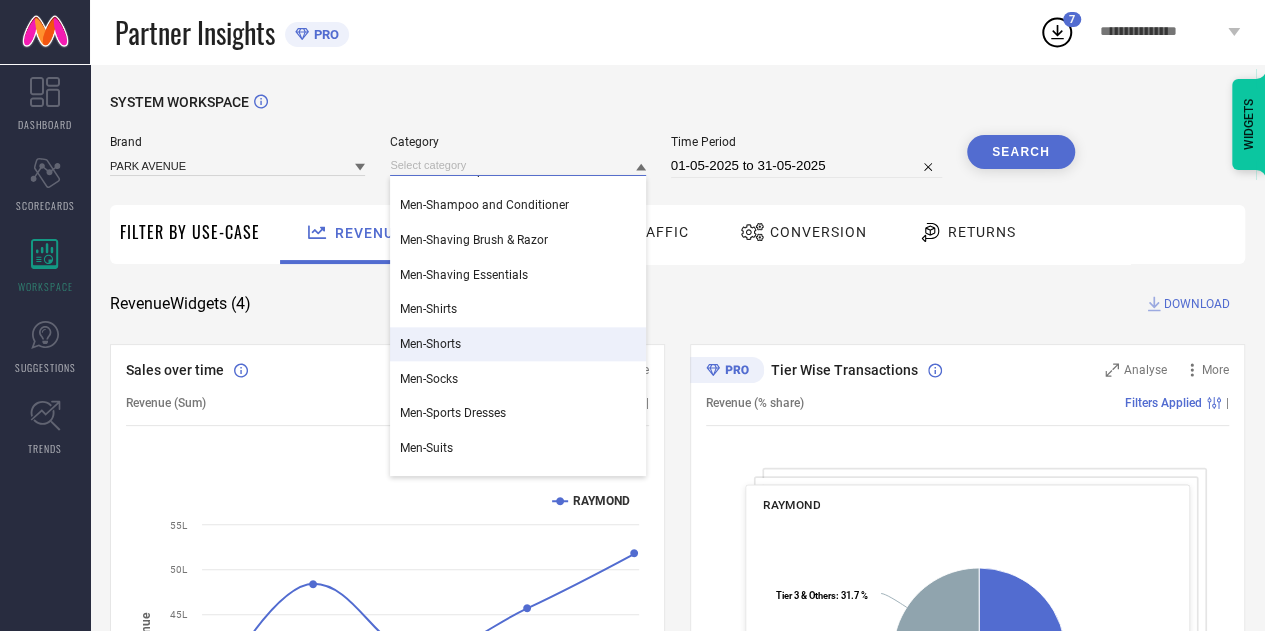 scroll, scrollTop: 1096, scrollLeft: 0, axis: vertical 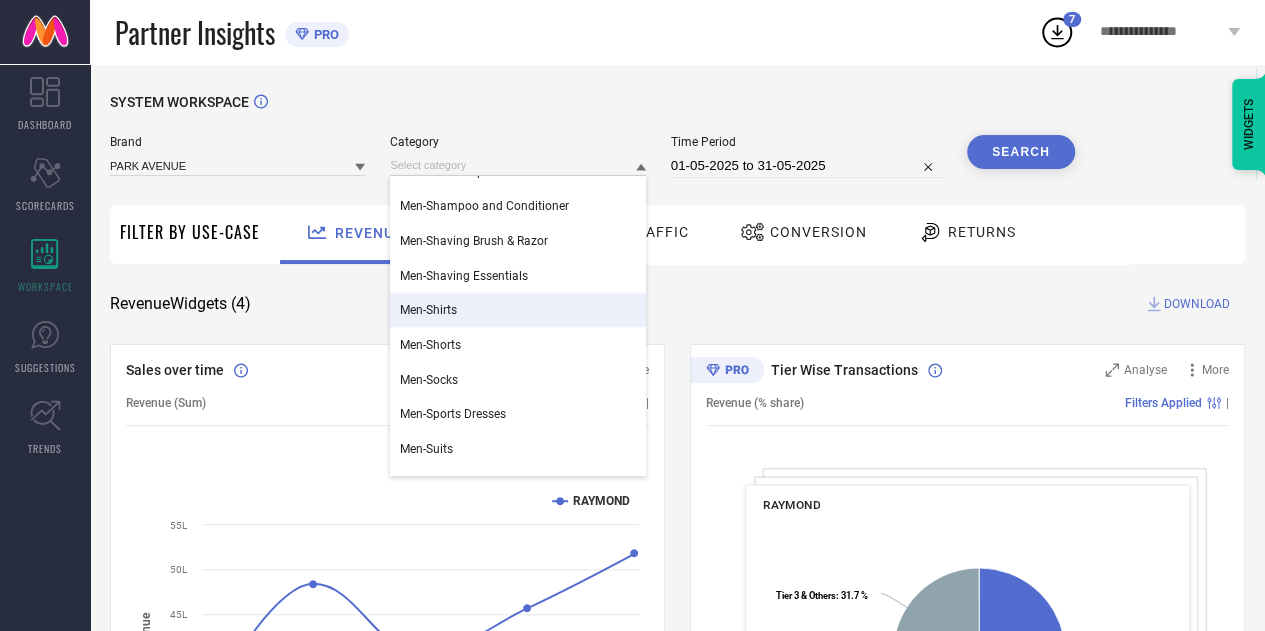 click on "Men-Shirts" at bounding box center (517, 310) 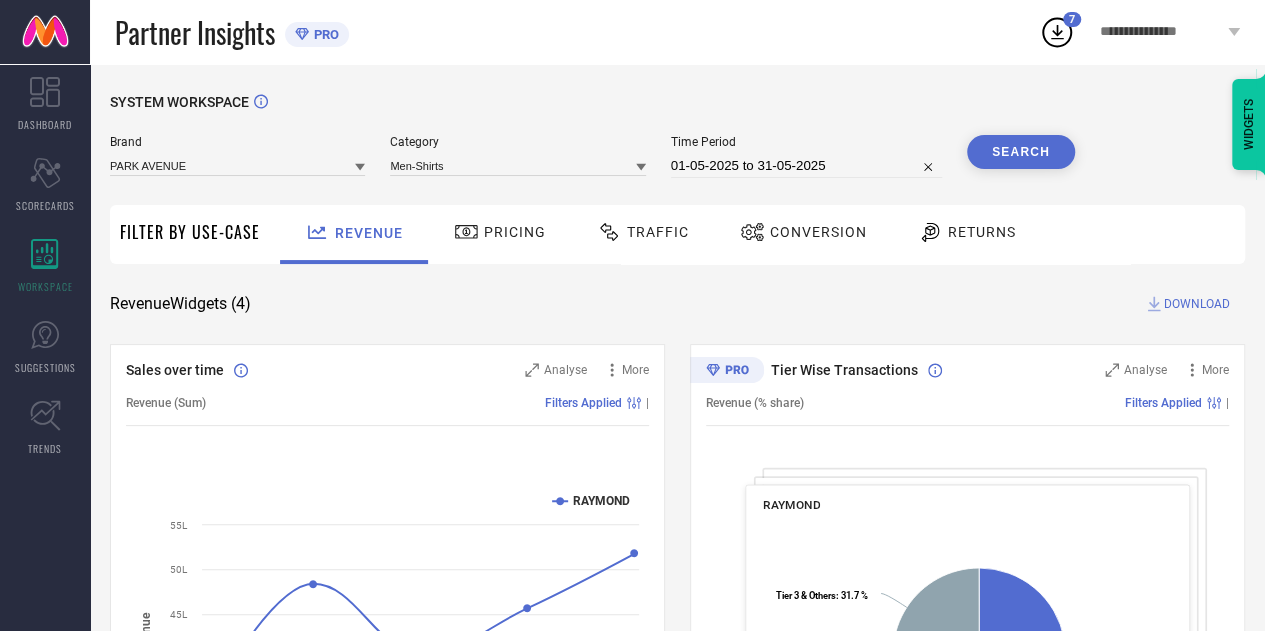 click on "Search" at bounding box center (1021, 152) 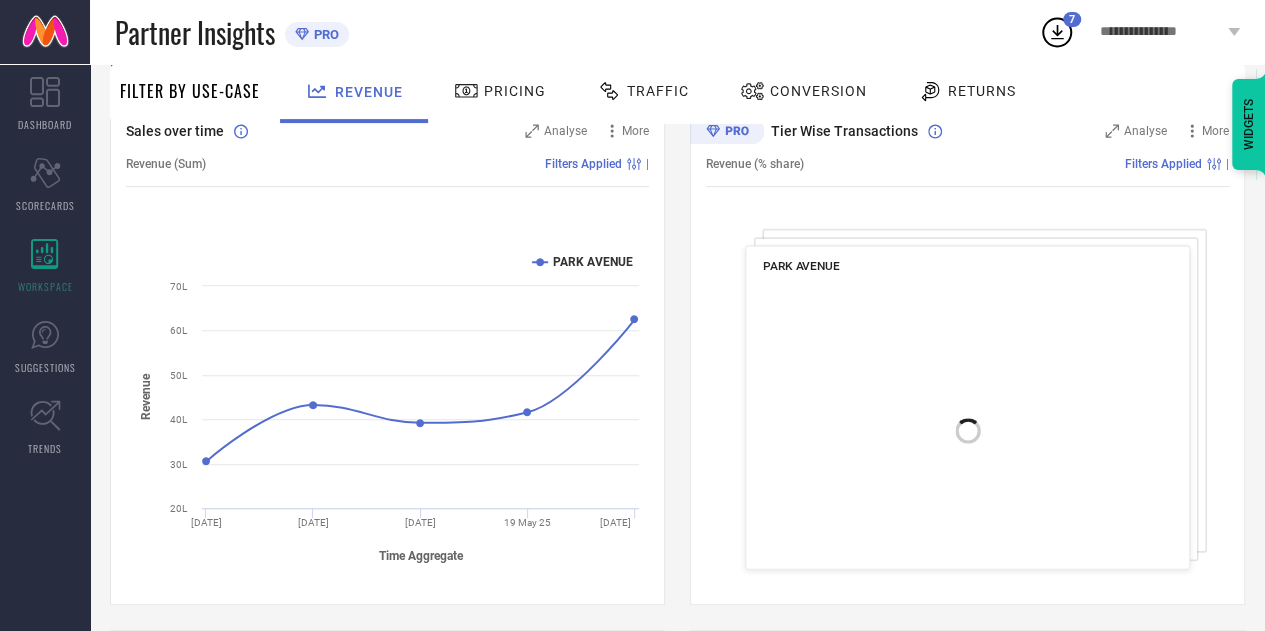scroll, scrollTop: 240, scrollLeft: 0, axis: vertical 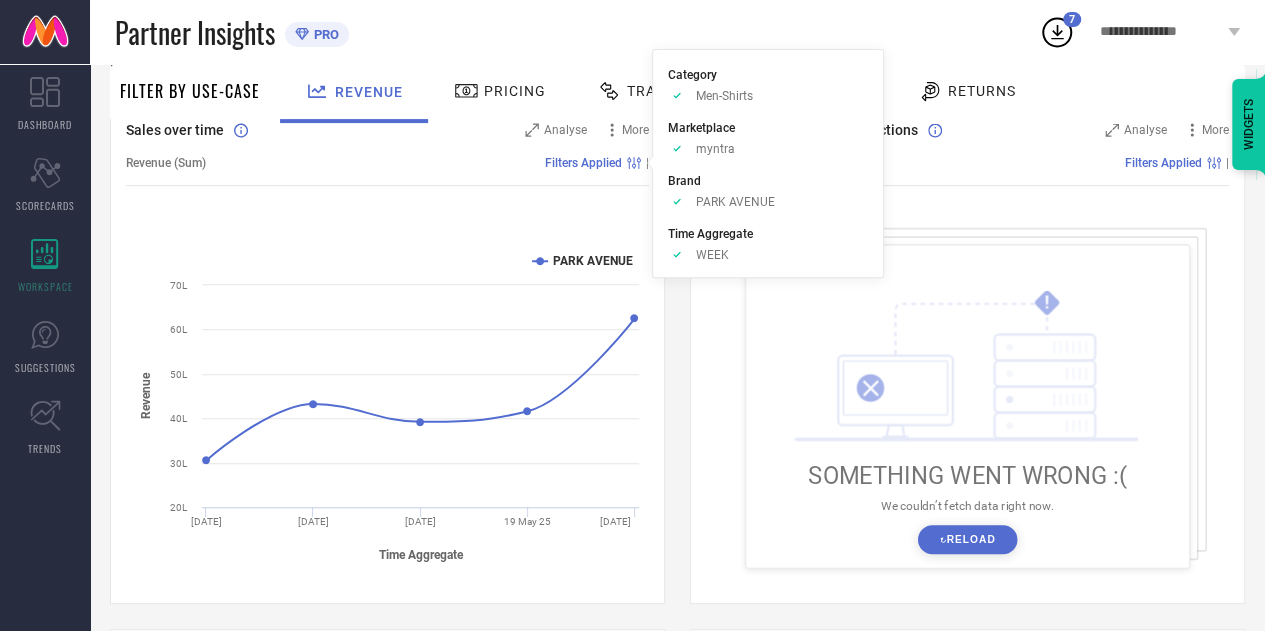 click on "Time Aggregate" at bounding box center [710, 234] 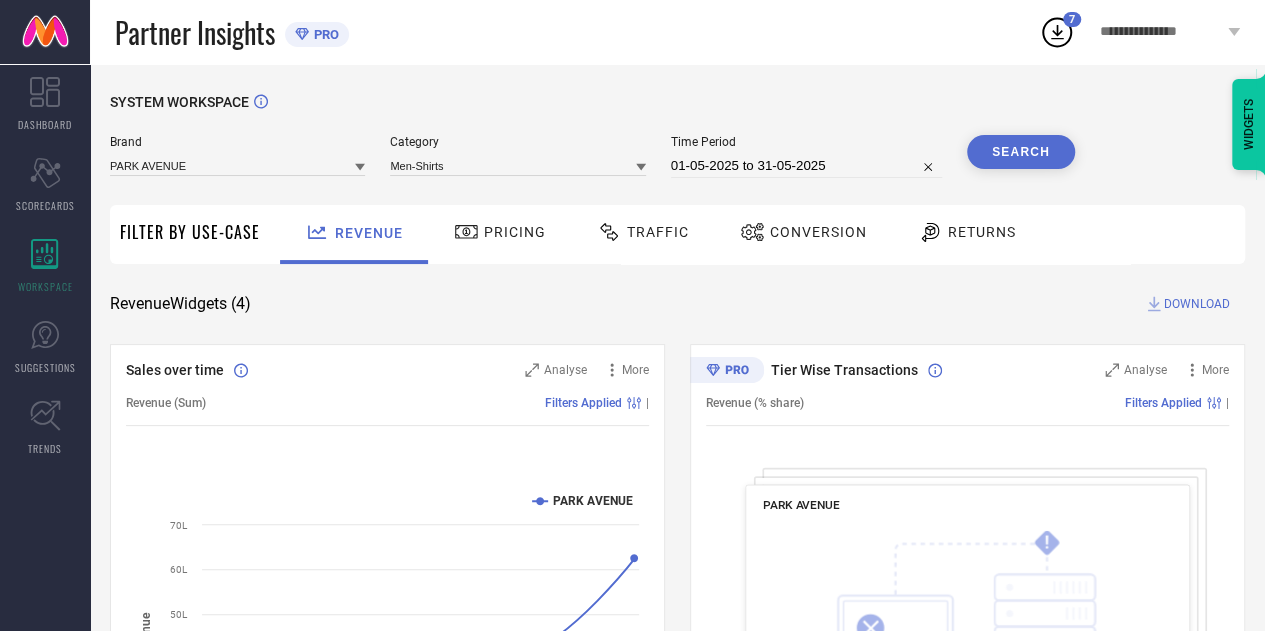 click on "Time Period [DATE] to [DATE]" at bounding box center [677, 731] 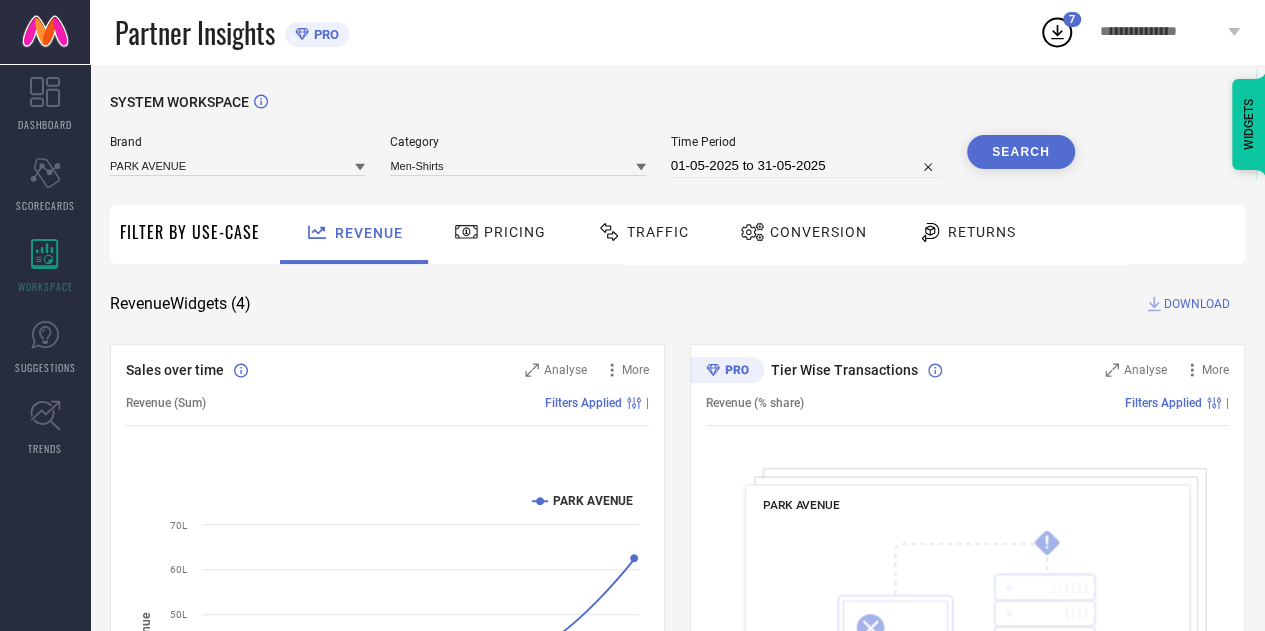 click on "DOWNLOAD" at bounding box center (1197, 304) 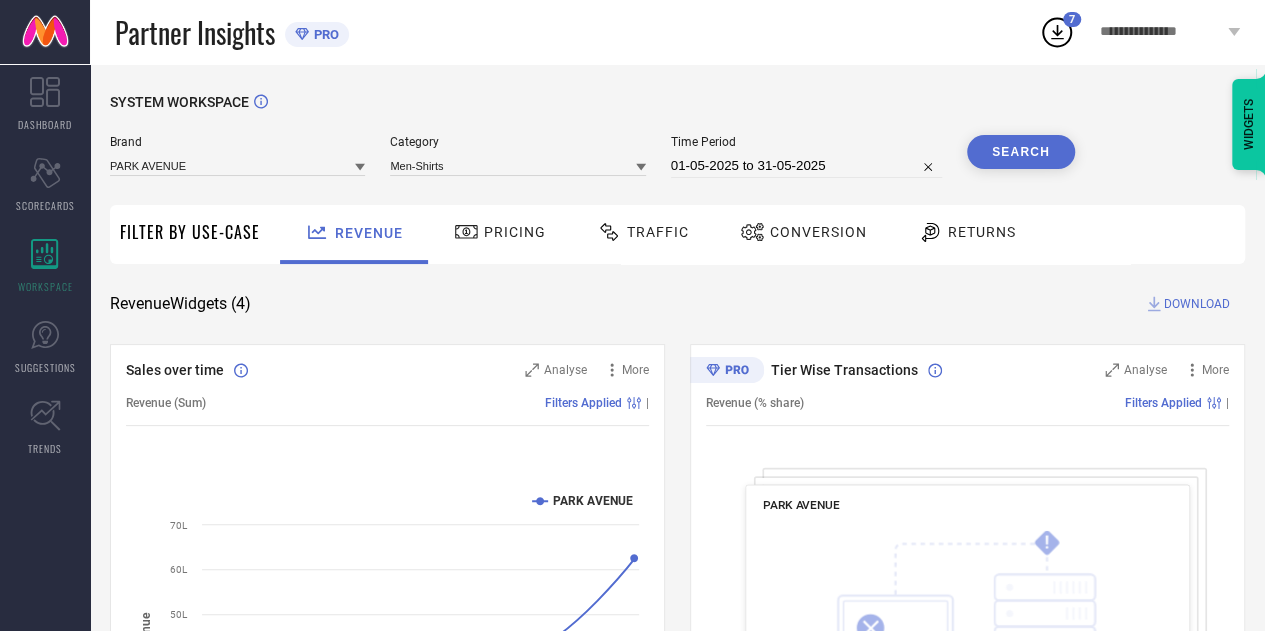 click on "DOWNLOAD" at bounding box center (1197, 304) 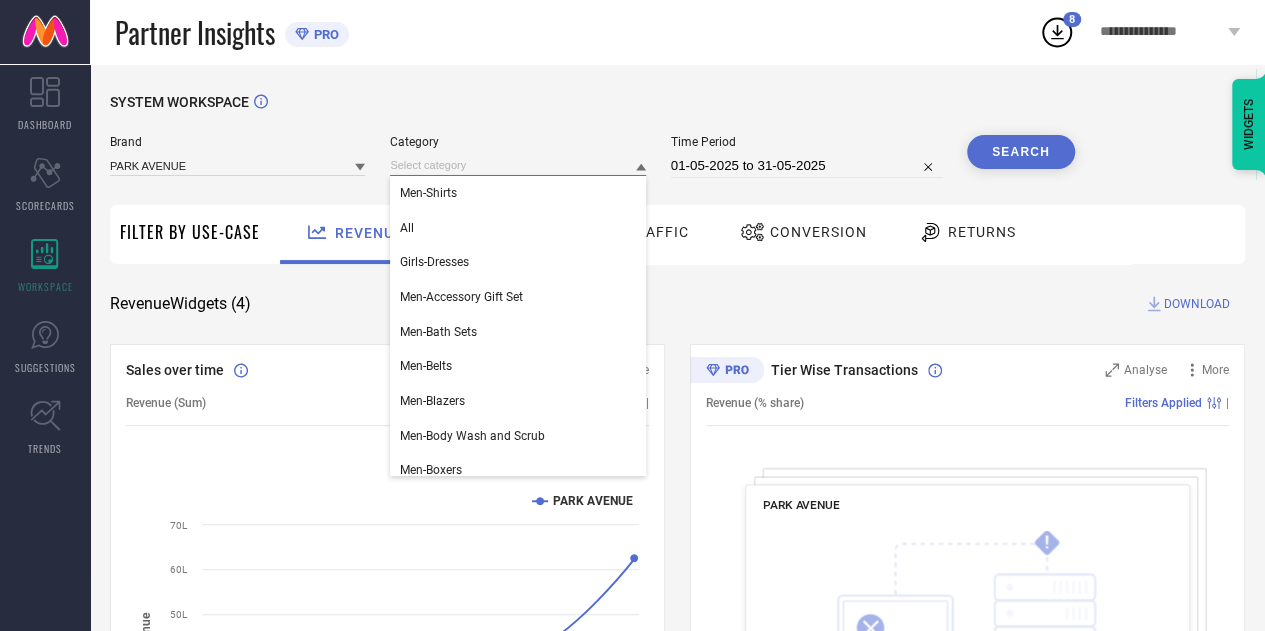 click at bounding box center [517, 165] 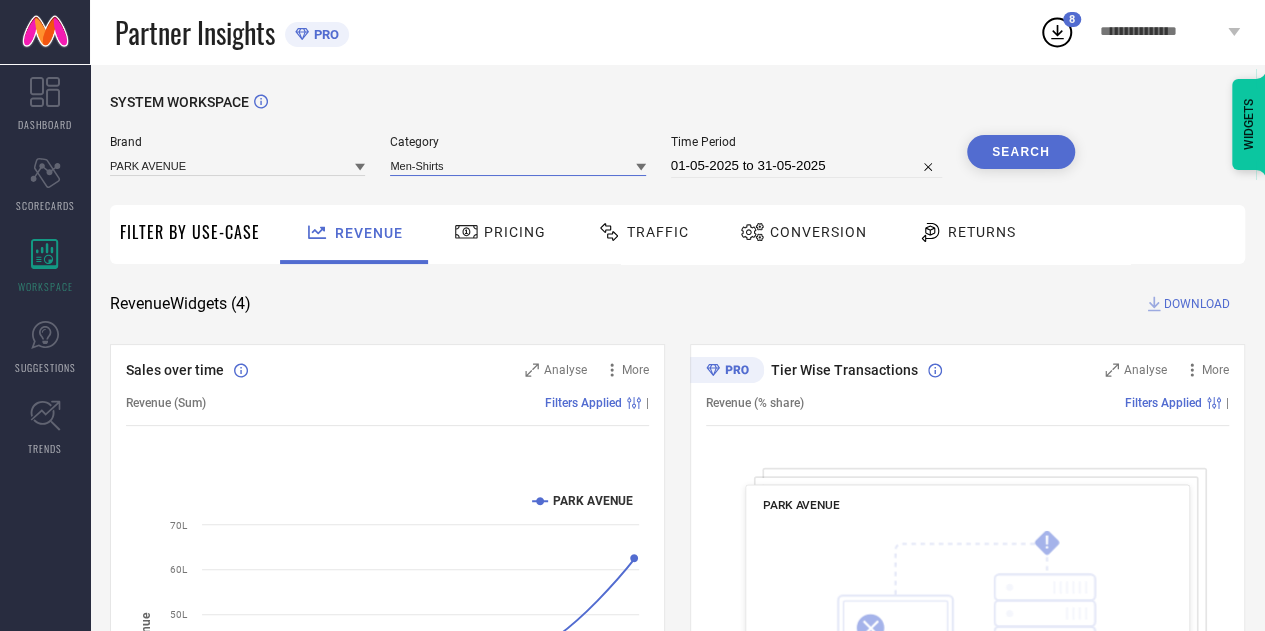 click at bounding box center [517, 165] 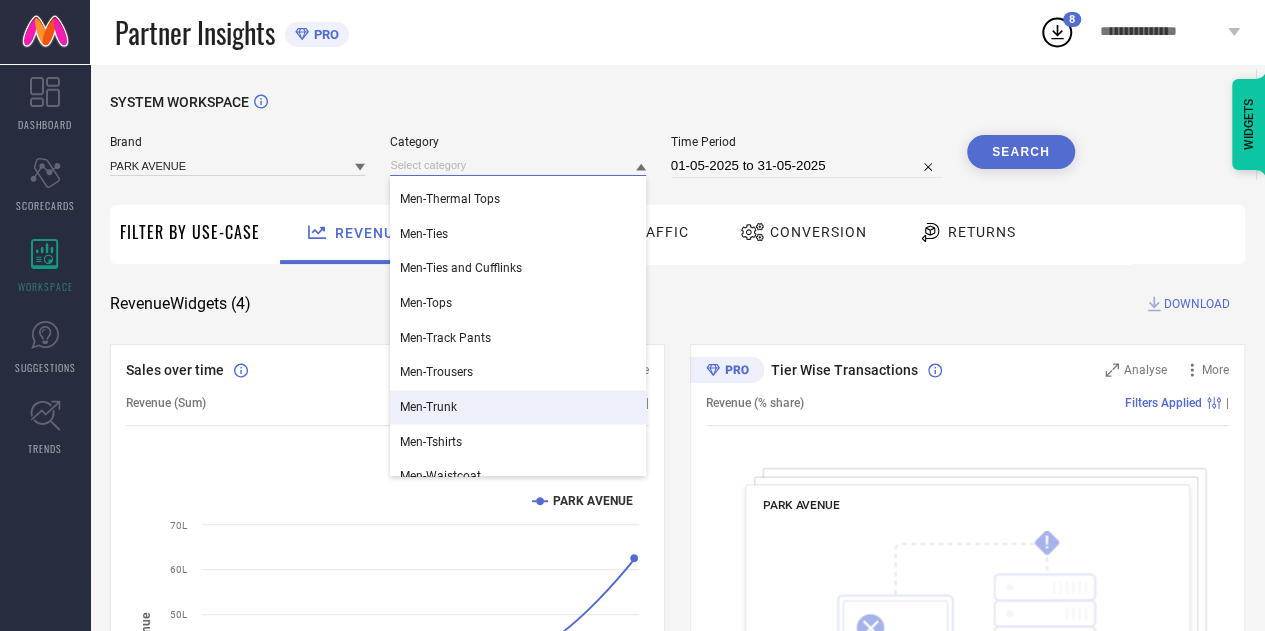 scroll, scrollTop: 1466, scrollLeft: 0, axis: vertical 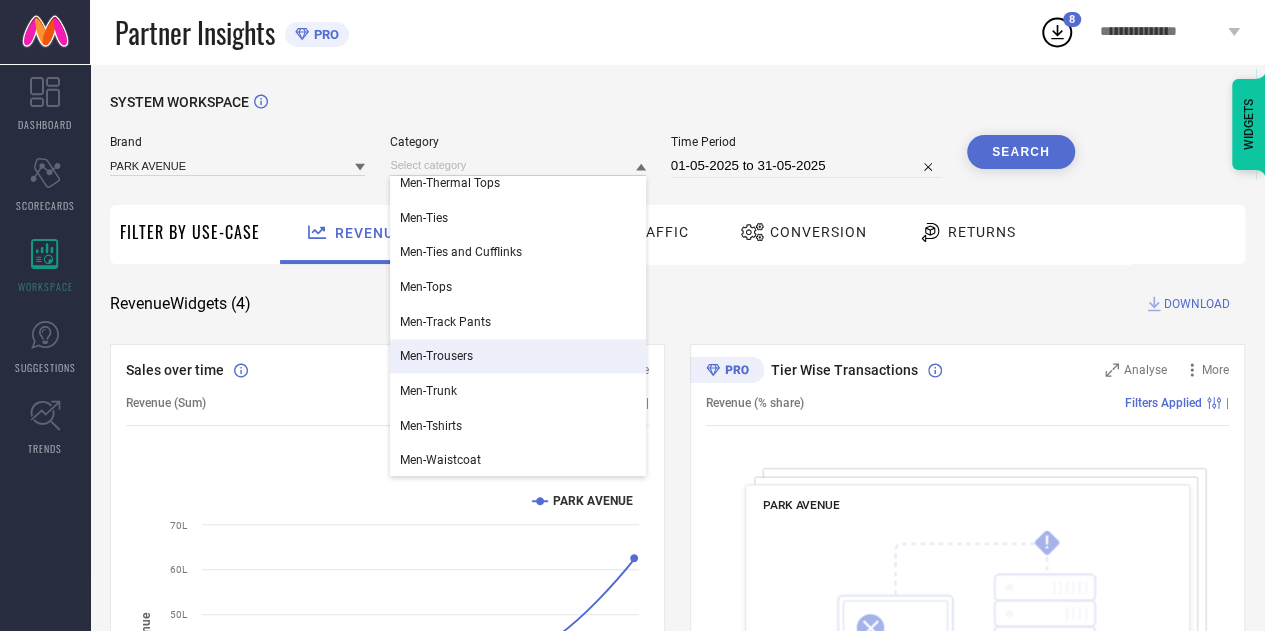 click on "Men-Trousers" at bounding box center (517, 356) 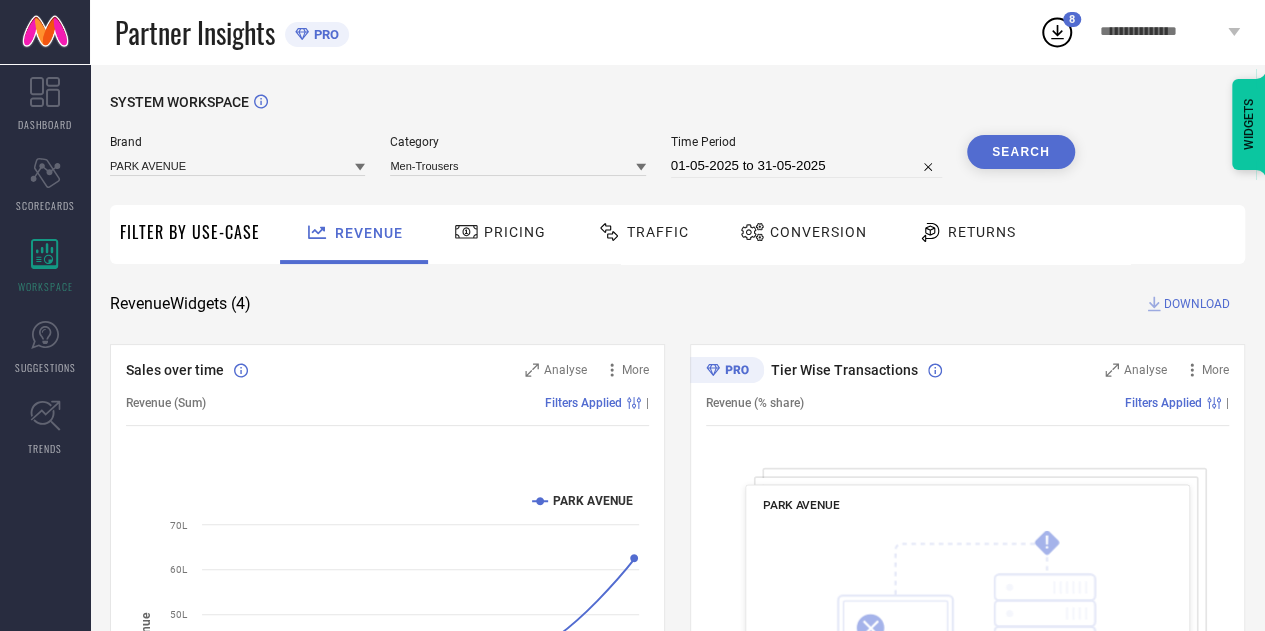 click on "Search" at bounding box center (1021, 152) 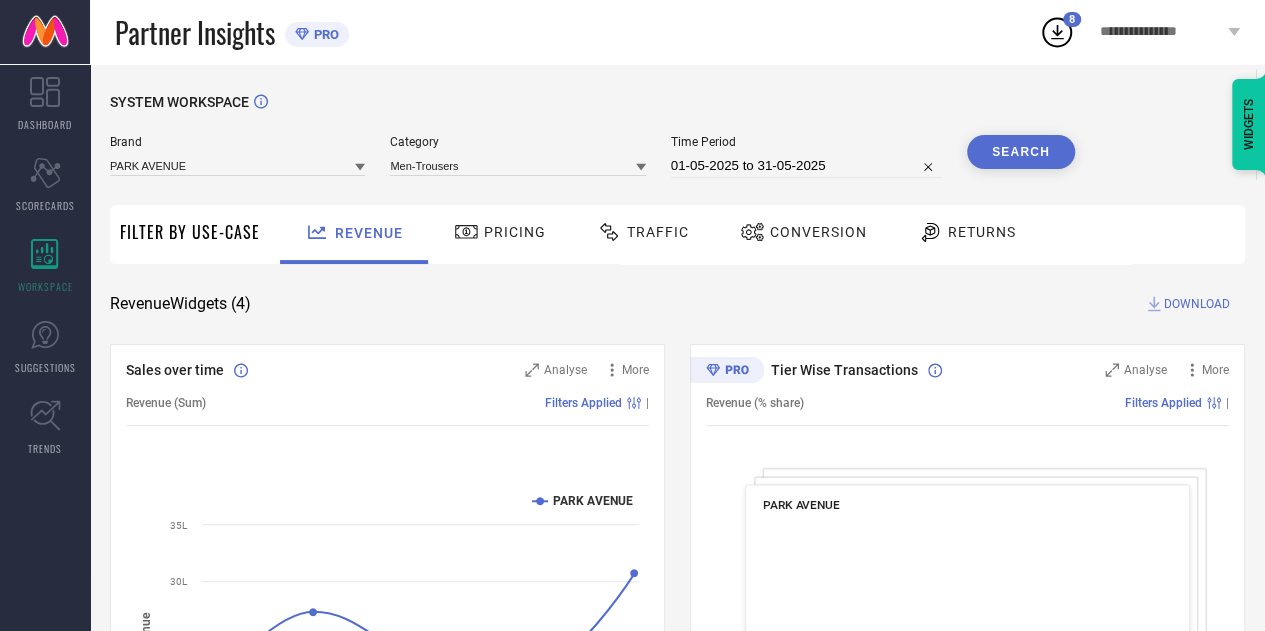 click on "DOWNLOAD" at bounding box center [1197, 304] 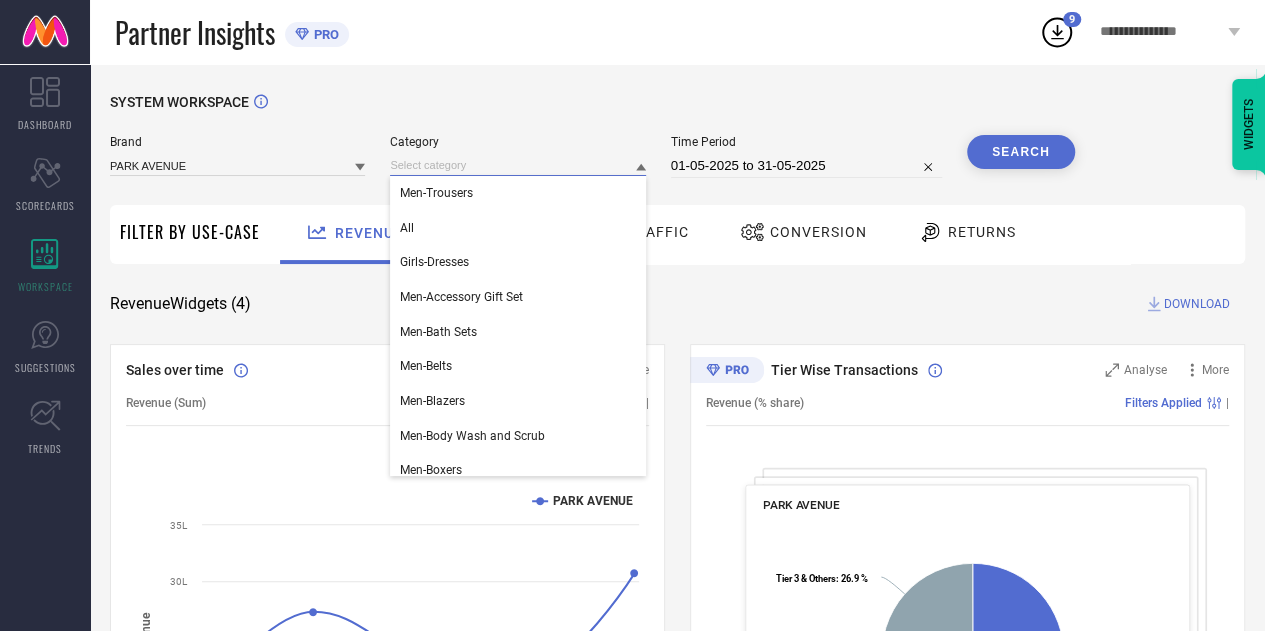 click at bounding box center (517, 165) 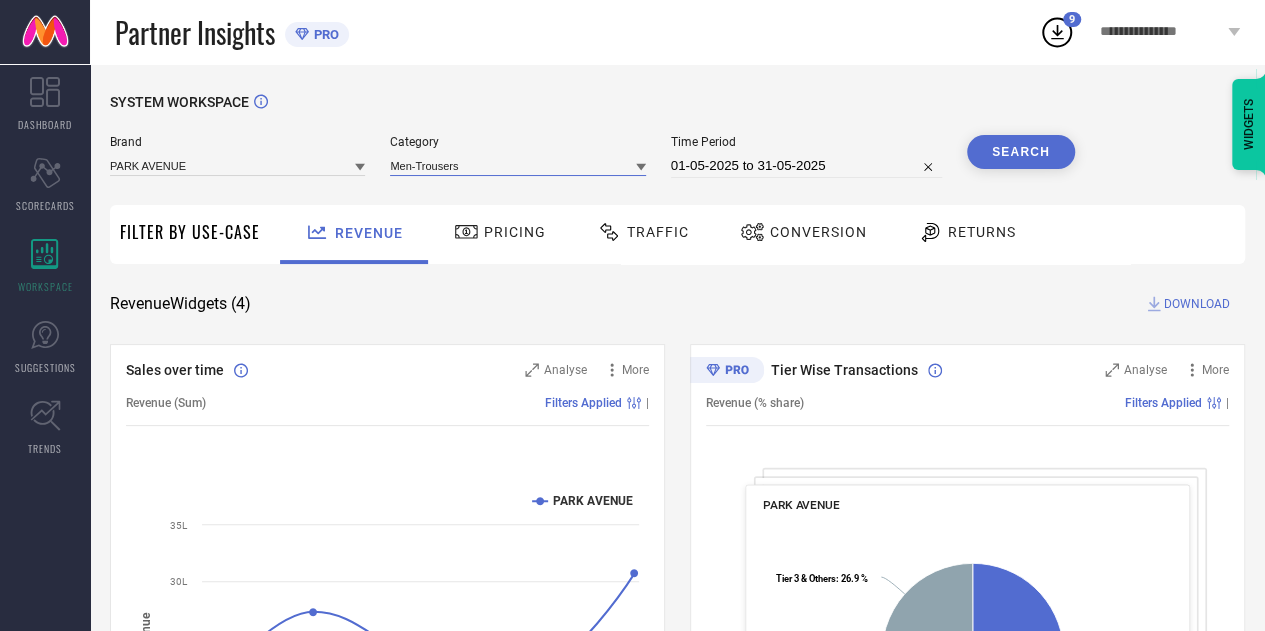 click at bounding box center (517, 165) 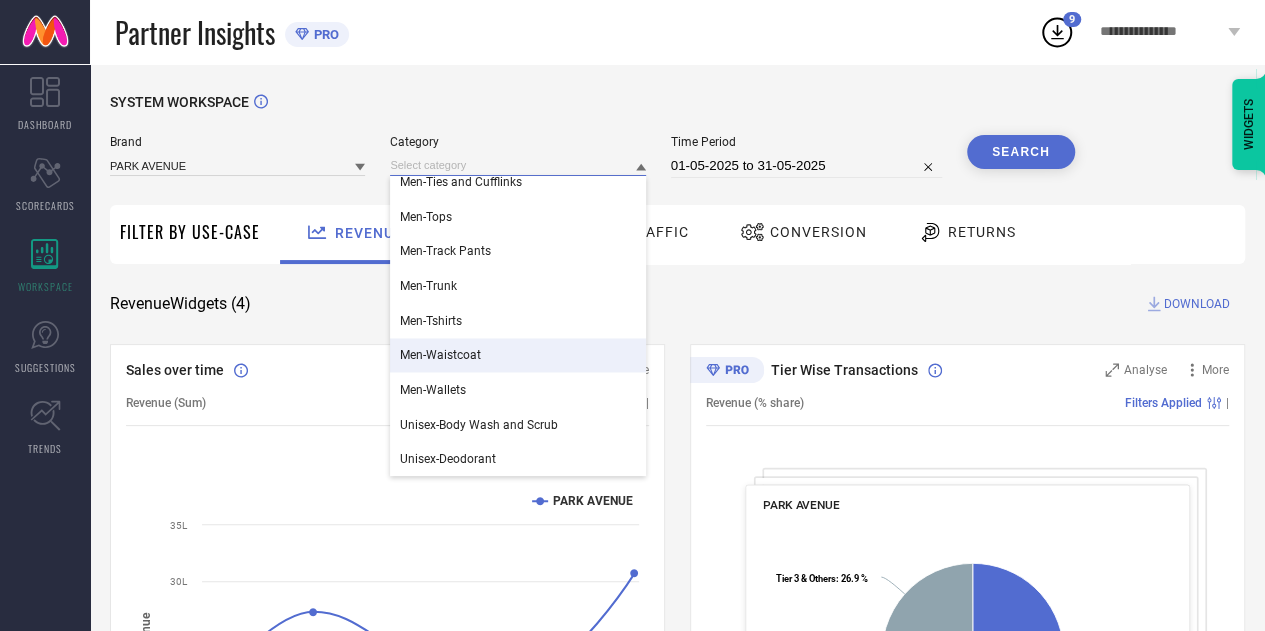 scroll, scrollTop: 1576, scrollLeft: 0, axis: vertical 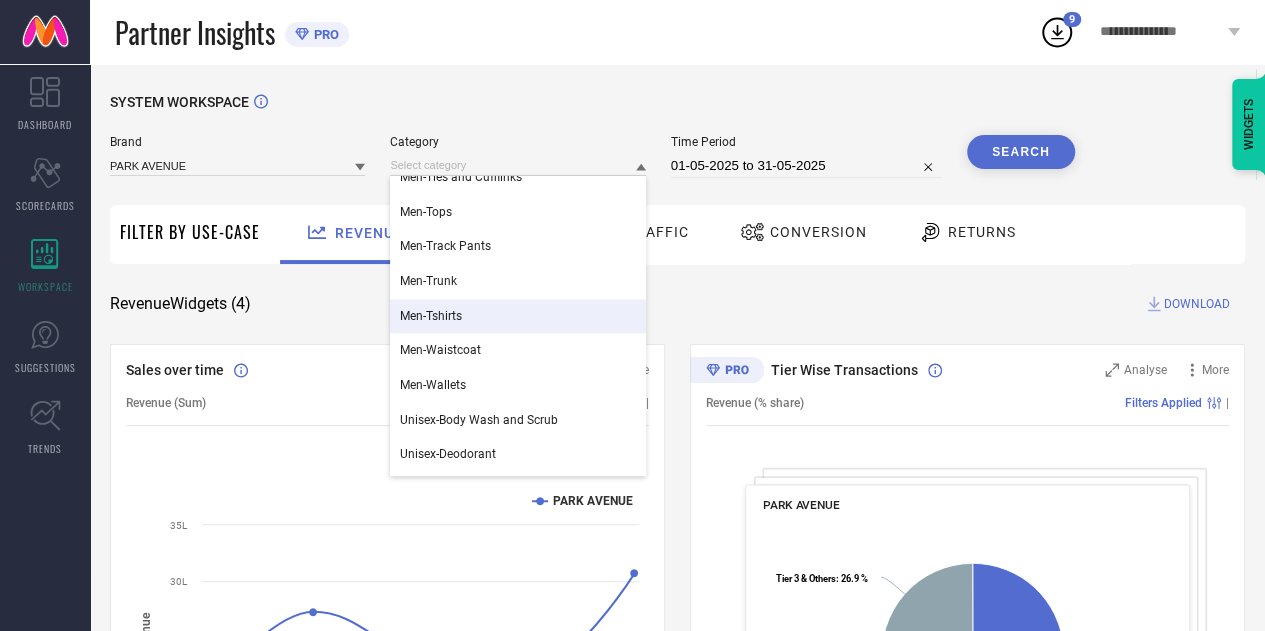 click on "Men-Tshirts" at bounding box center [431, 316] 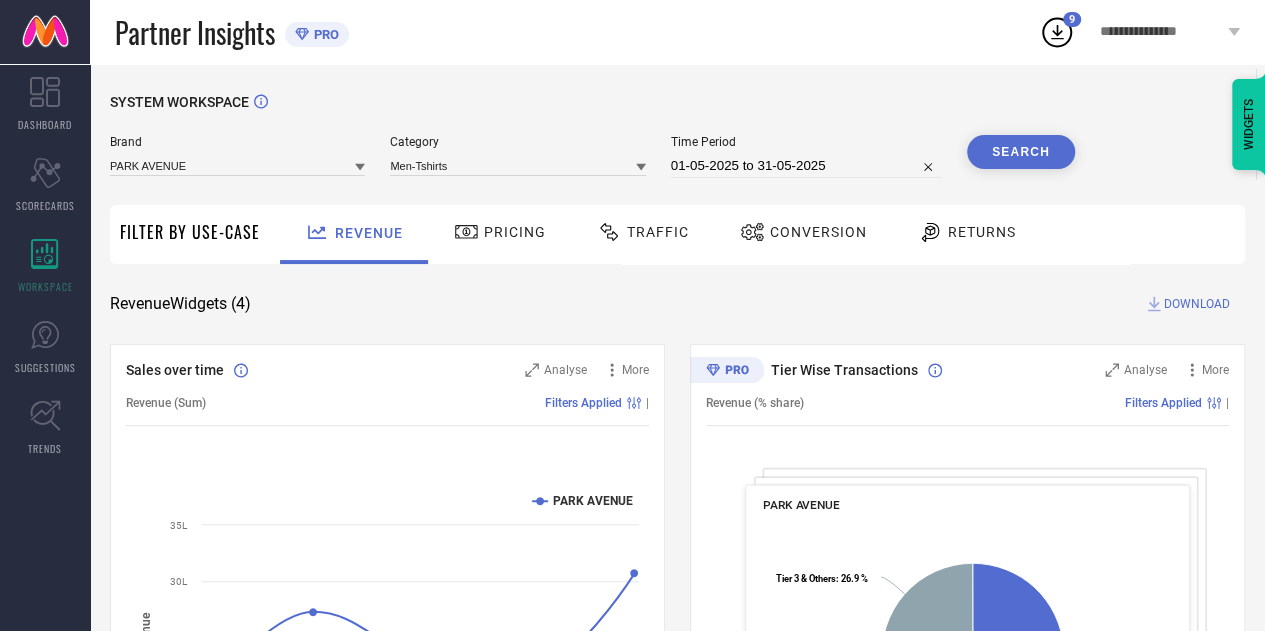 click on "Search" at bounding box center (1021, 152) 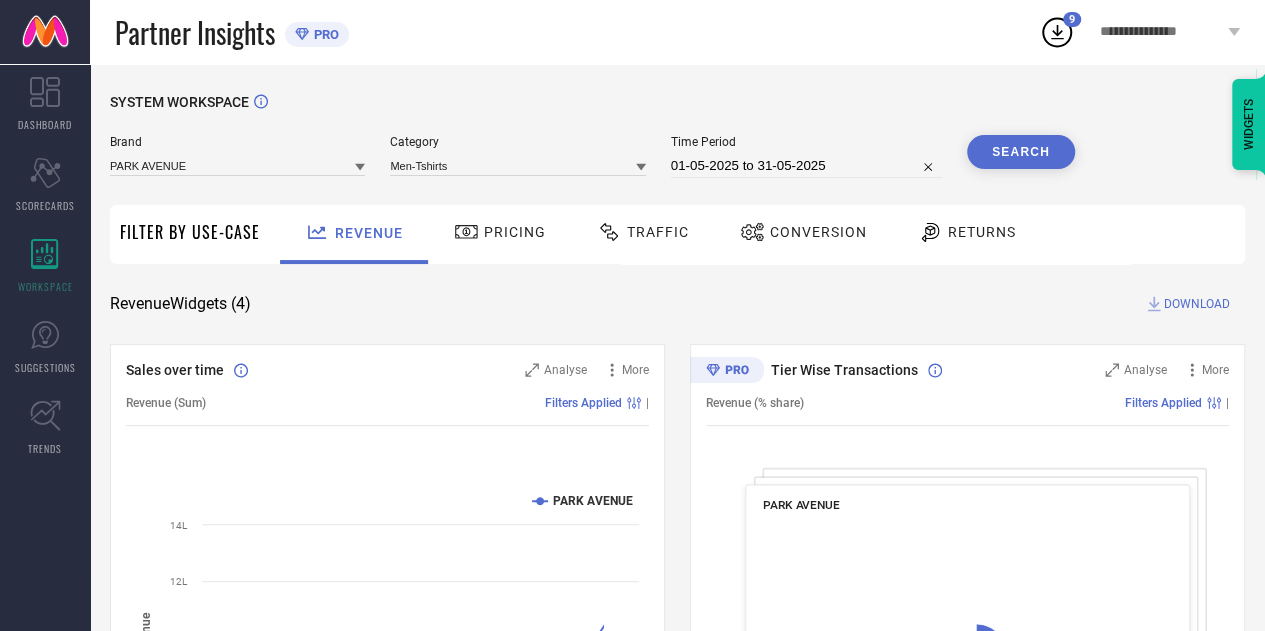 click on "DOWNLOAD" at bounding box center [1197, 304] 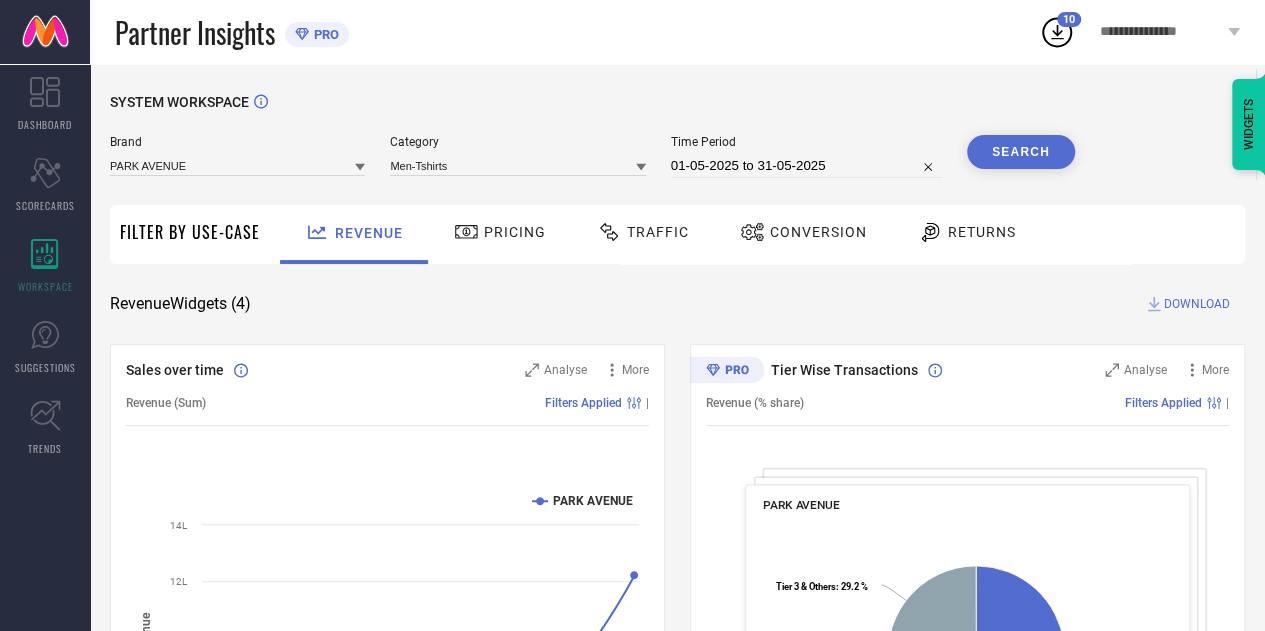 click on "Time Period [DATE] to [DATE]  Tier Wise Transactions Analyse More Revenue (% share) Filters Applied |  PARK AVENUE Created with Highcharts 9.3.3 Metro : [PERCENT] ​ Metro : [PERCENT] Tier 1A : [PERCENT] ​ Tier 1A : [PERCENT] Tier 1B : [PERCENT] ​ Tier 1B : [PERCENT] Tier 2 : [PERCENT] ​ Tier 2 : [PERCENT] Tier 3 & Others : [PERCENT] ​ Tier 3 & Others : [PERCENT] Region Wise Transactions Analyse More Revenue (% share) Filters Applied |  PARK AVENUE Created with Highcharts 9.3.3 East : [PERCENT] ​ East : [PERCENT] East/North East : [PERCENT] ​ East/North East : [PERCENT] North : [PERCENT] ​ North : [PERCENT] South : [PERCENT] ​ South : [PERCENT] West : [PERCENT] ​ West : [PERCENT] State Wise Transactions +" at bounding box center (677, 731) 